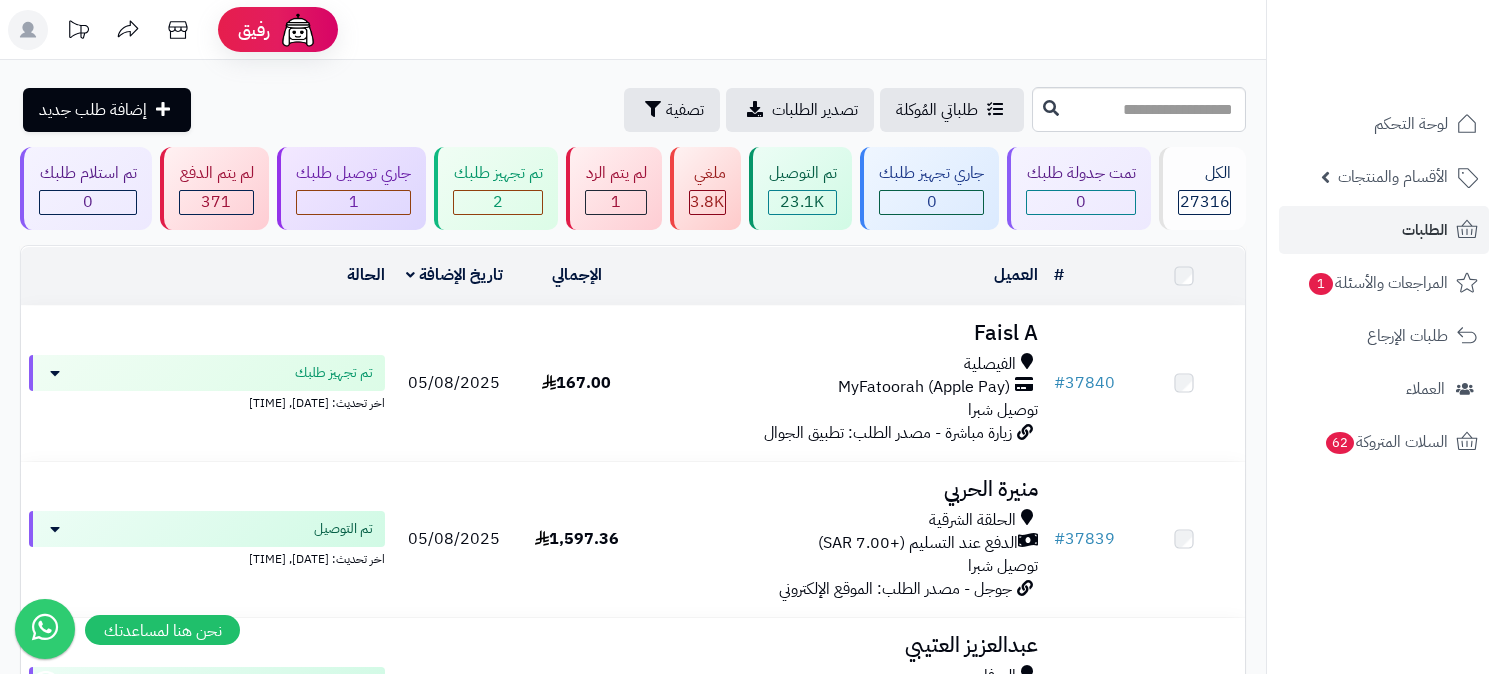 scroll, scrollTop: 0, scrollLeft: 0, axis: both 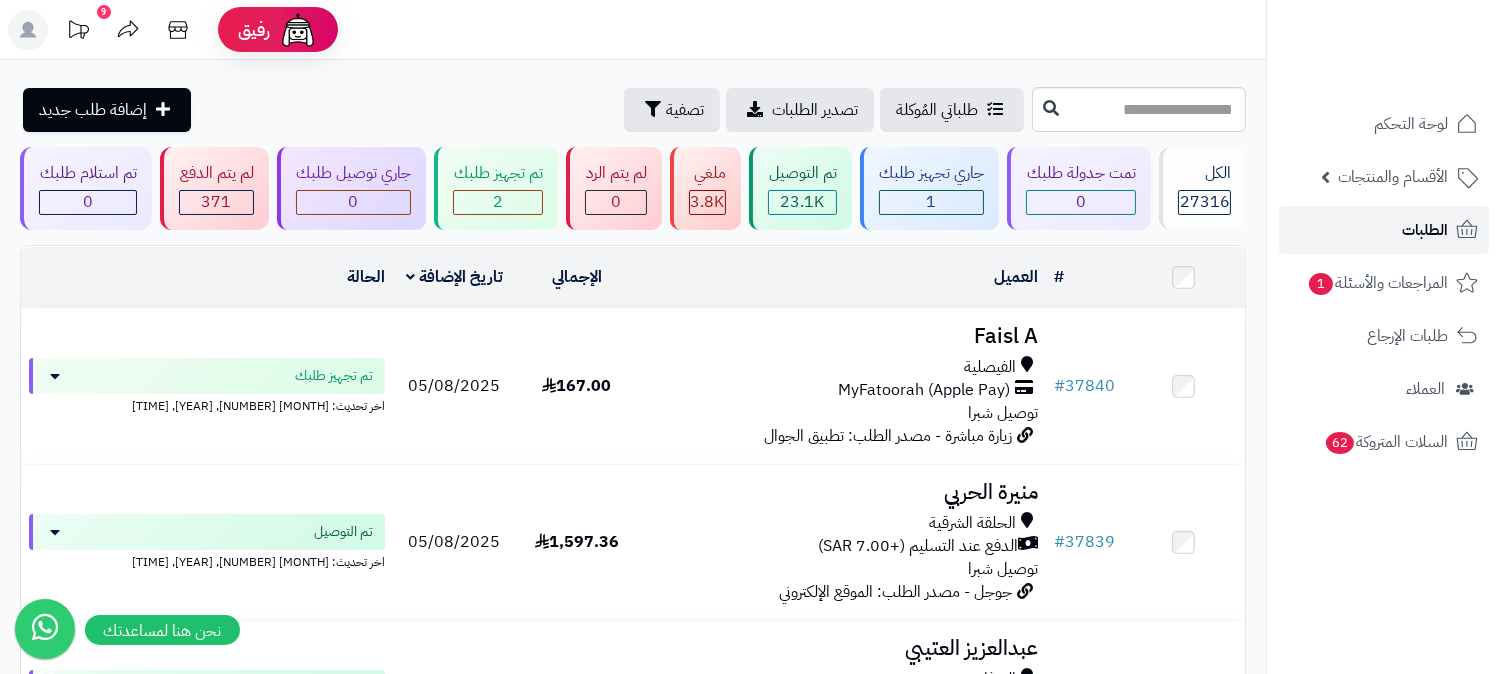 click on "الطلبات" at bounding box center [1425, 230] 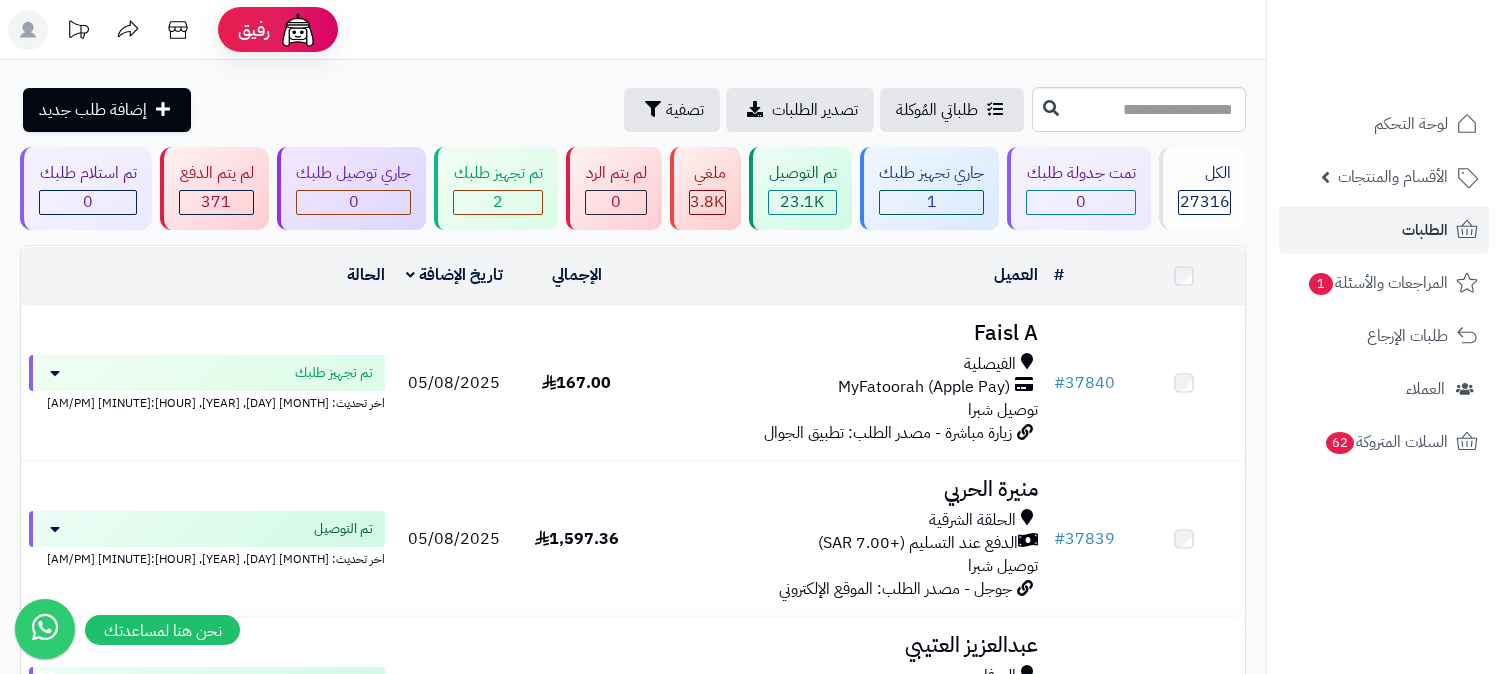 scroll, scrollTop: 0, scrollLeft: 0, axis: both 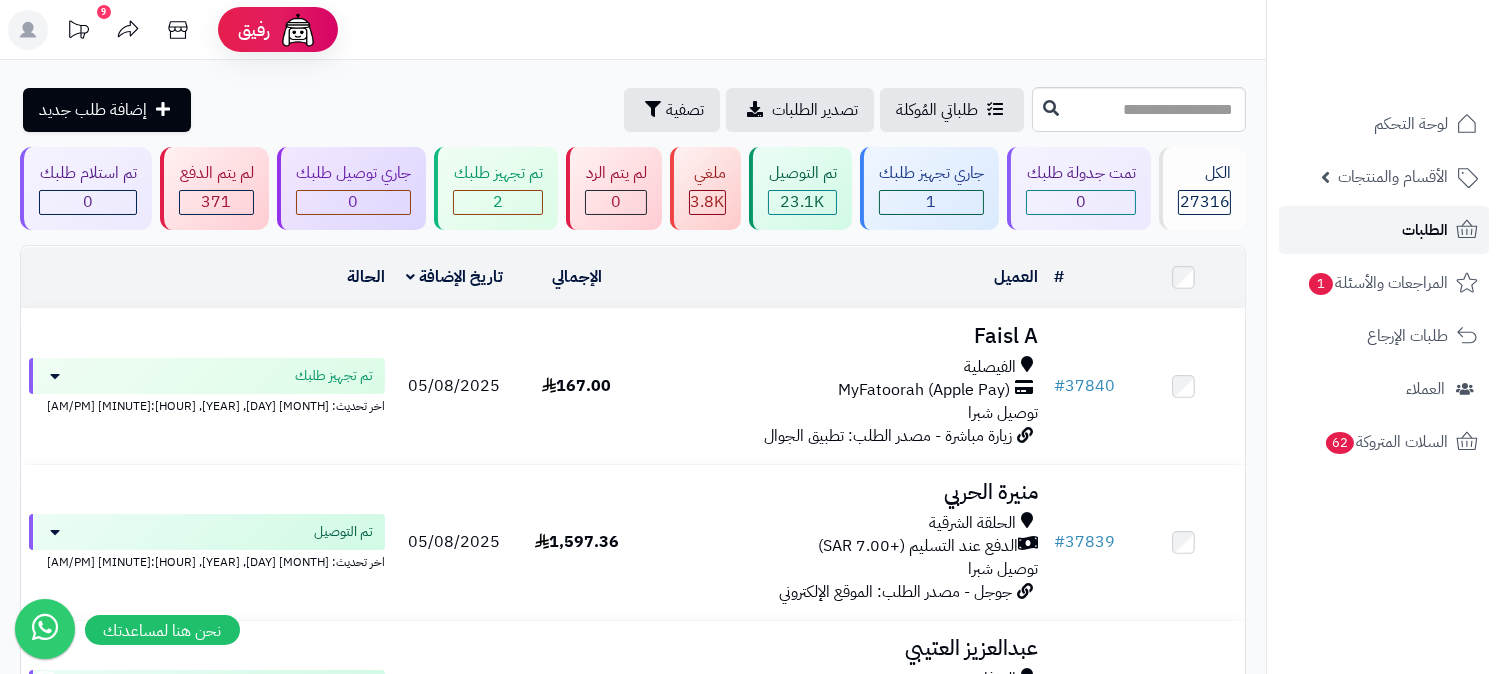 click on "الطلبات" at bounding box center (1384, 230) 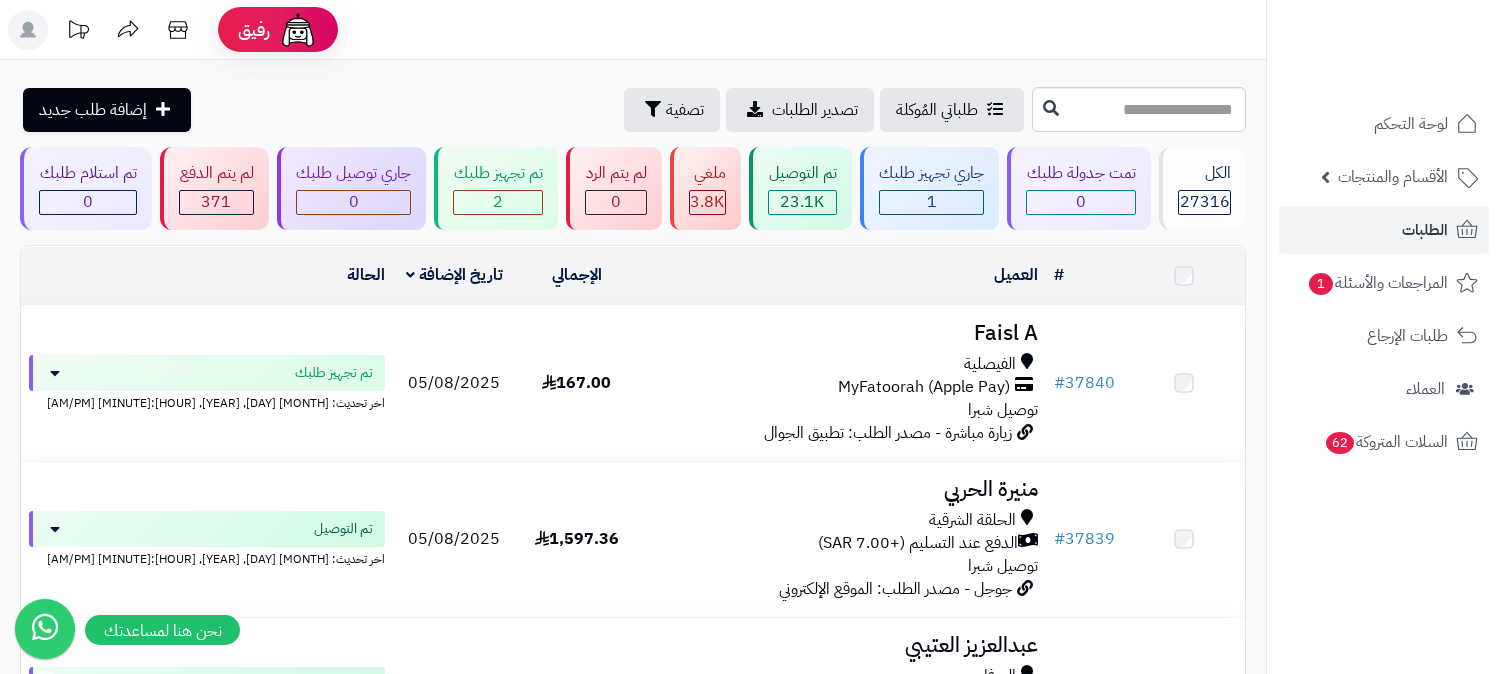 scroll, scrollTop: 0, scrollLeft: 0, axis: both 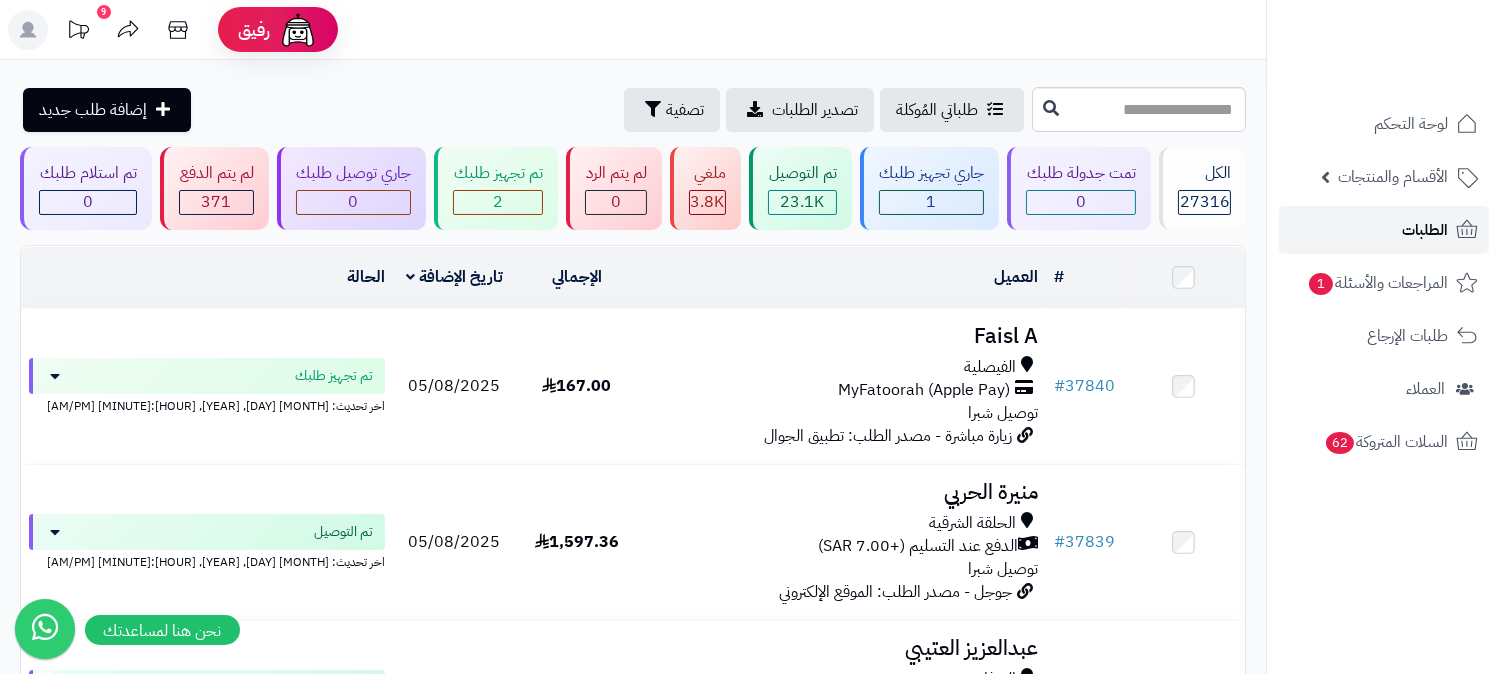 click on "الطلبات" at bounding box center (1425, 230) 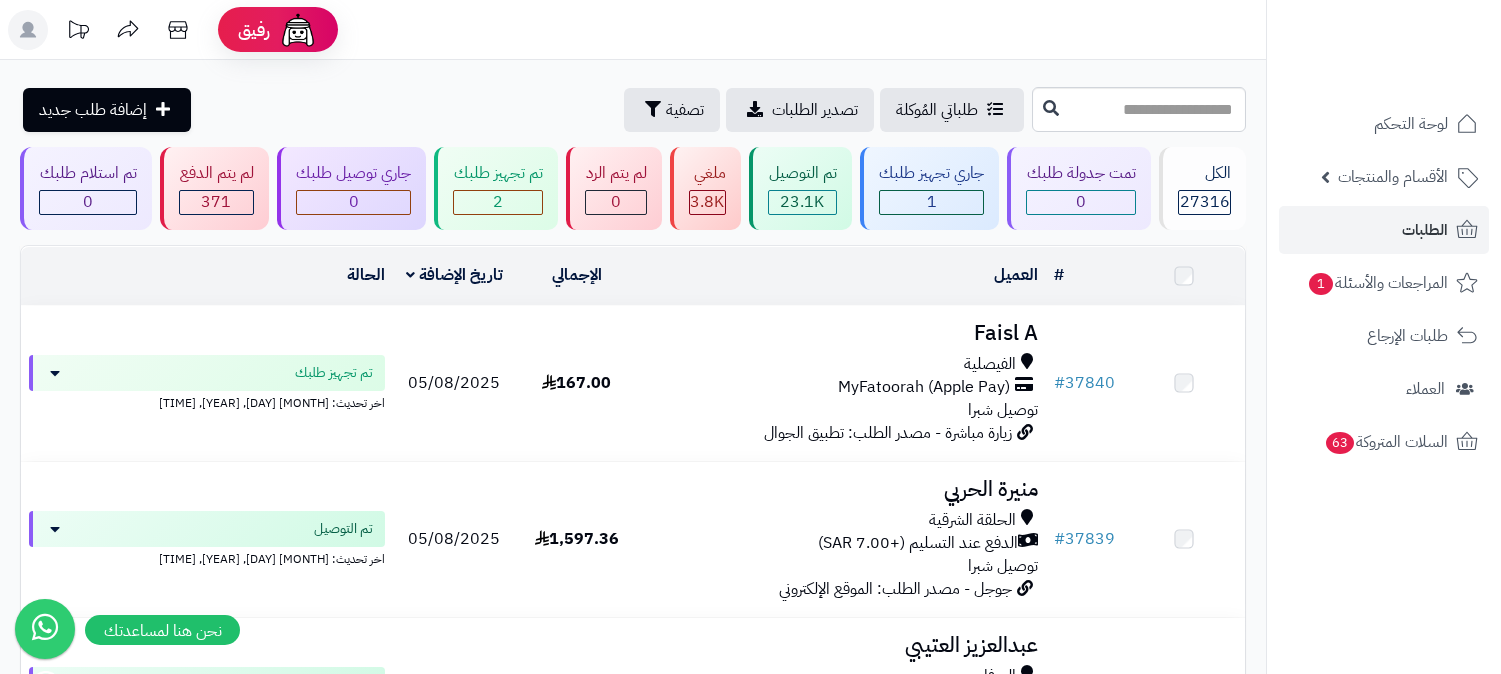 scroll, scrollTop: 0, scrollLeft: 0, axis: both 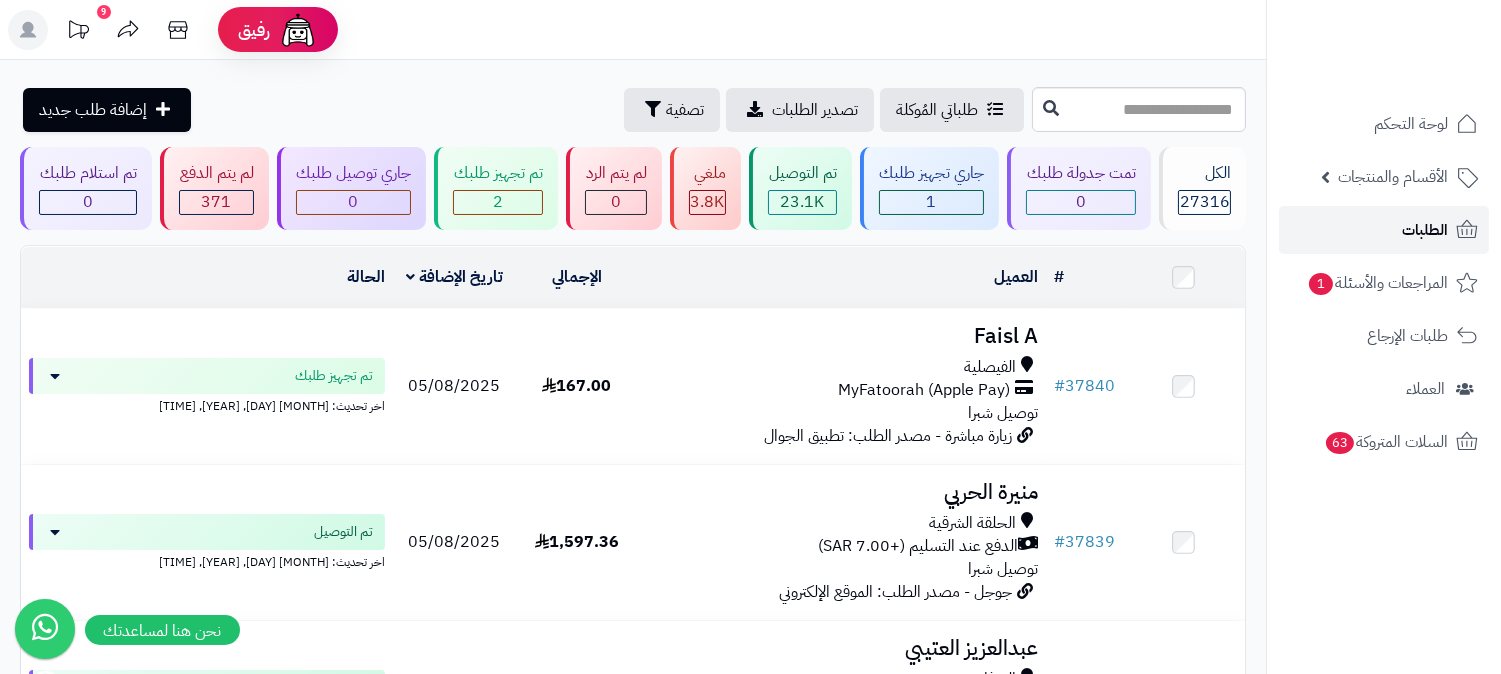 click on "الطلبات" at bounding box center (1425, 230) 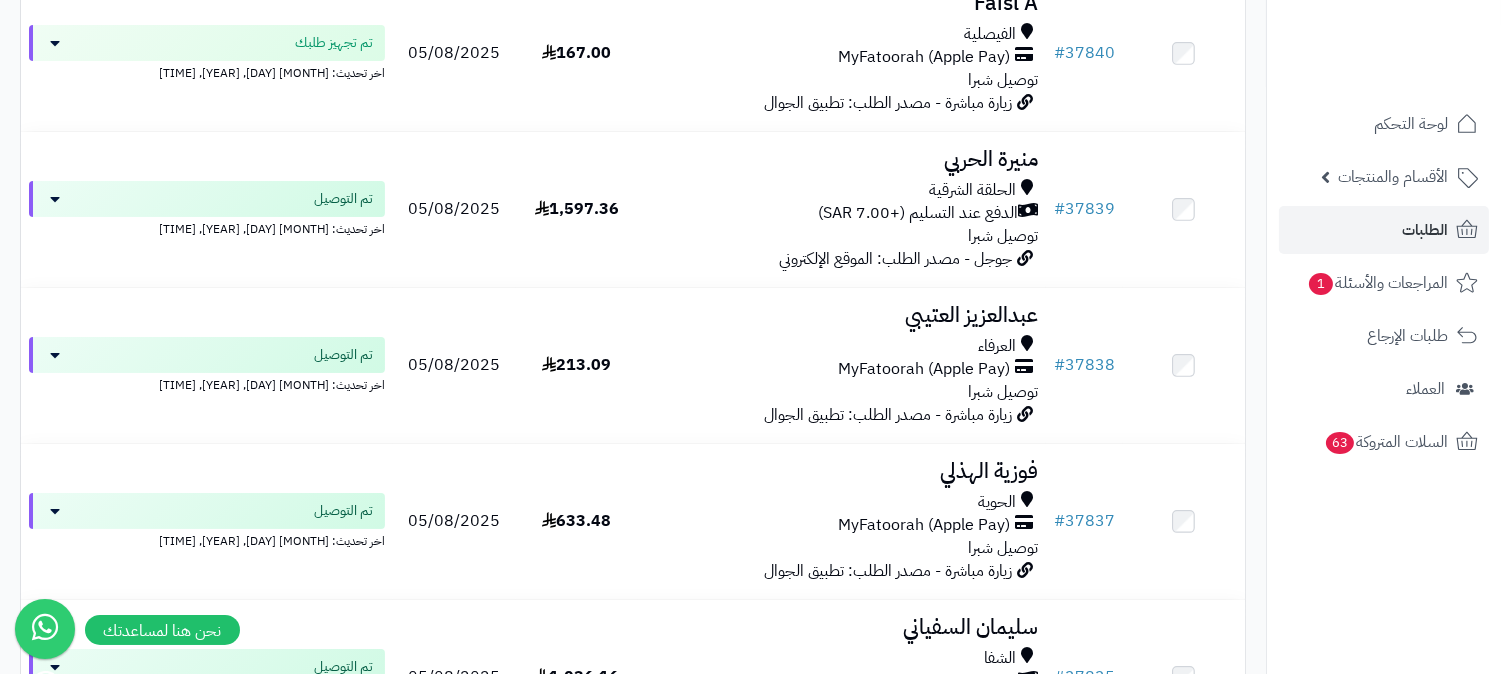 scroll, scrollTop: 0, scrollLeft: 0, axis: both 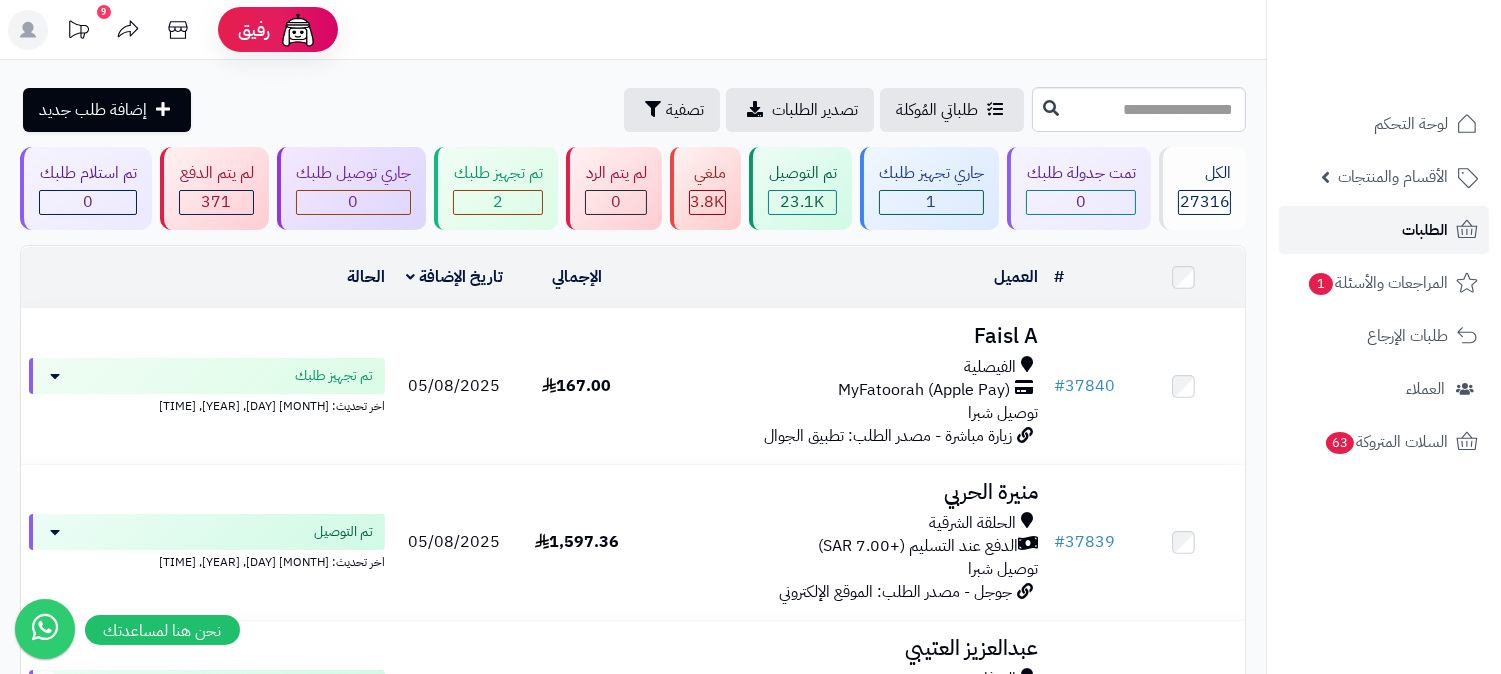 click on "الطلبات" at bounding box center (1384, 230) 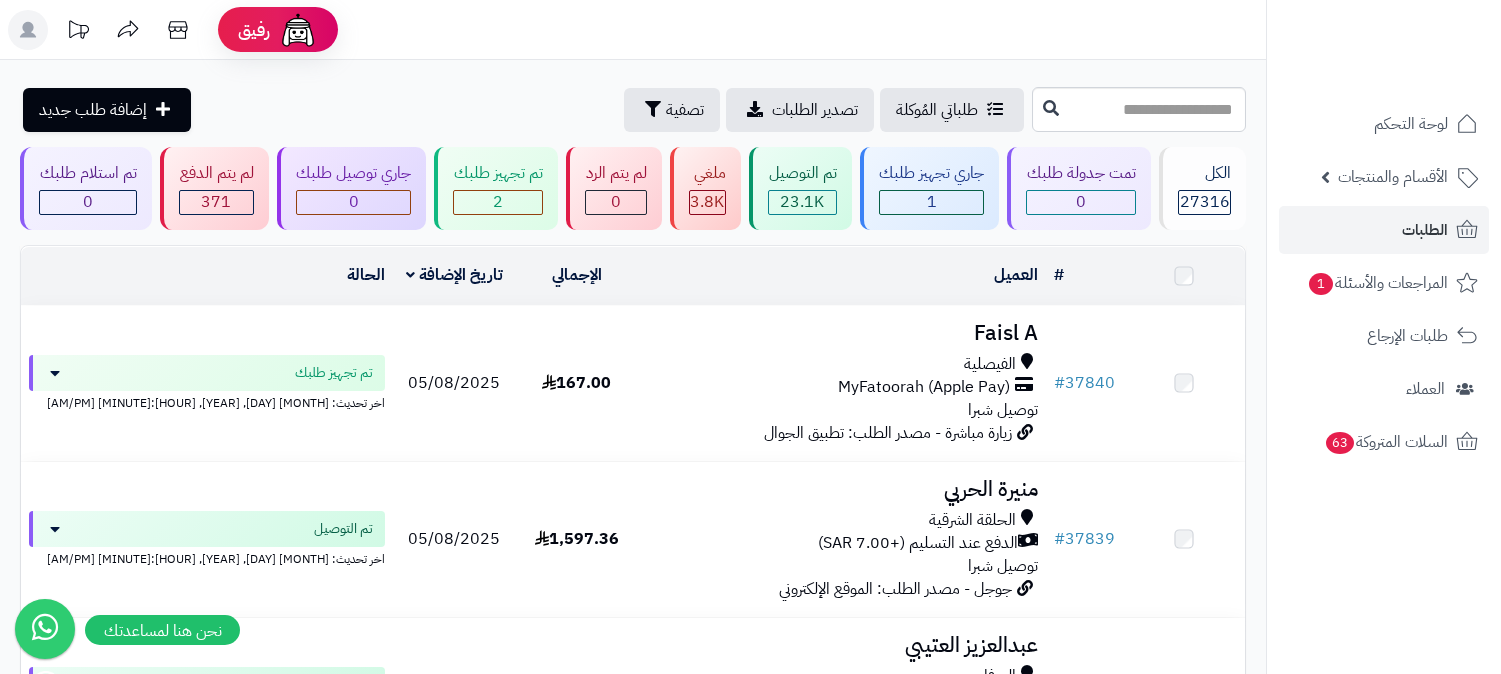 scroll, scrollTop: 0, scrollLeft: 0, axis: both 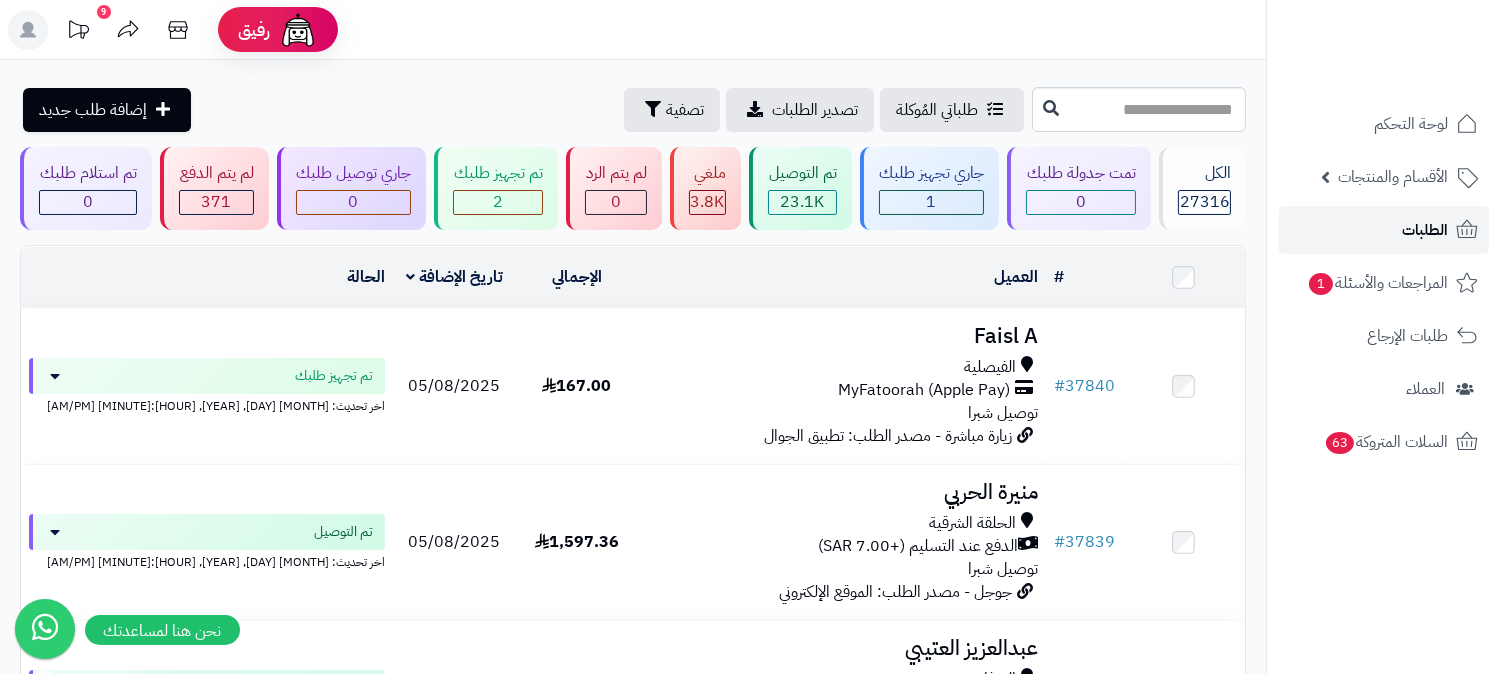 click on "الطلبات" at bounding box center [1425, 230] 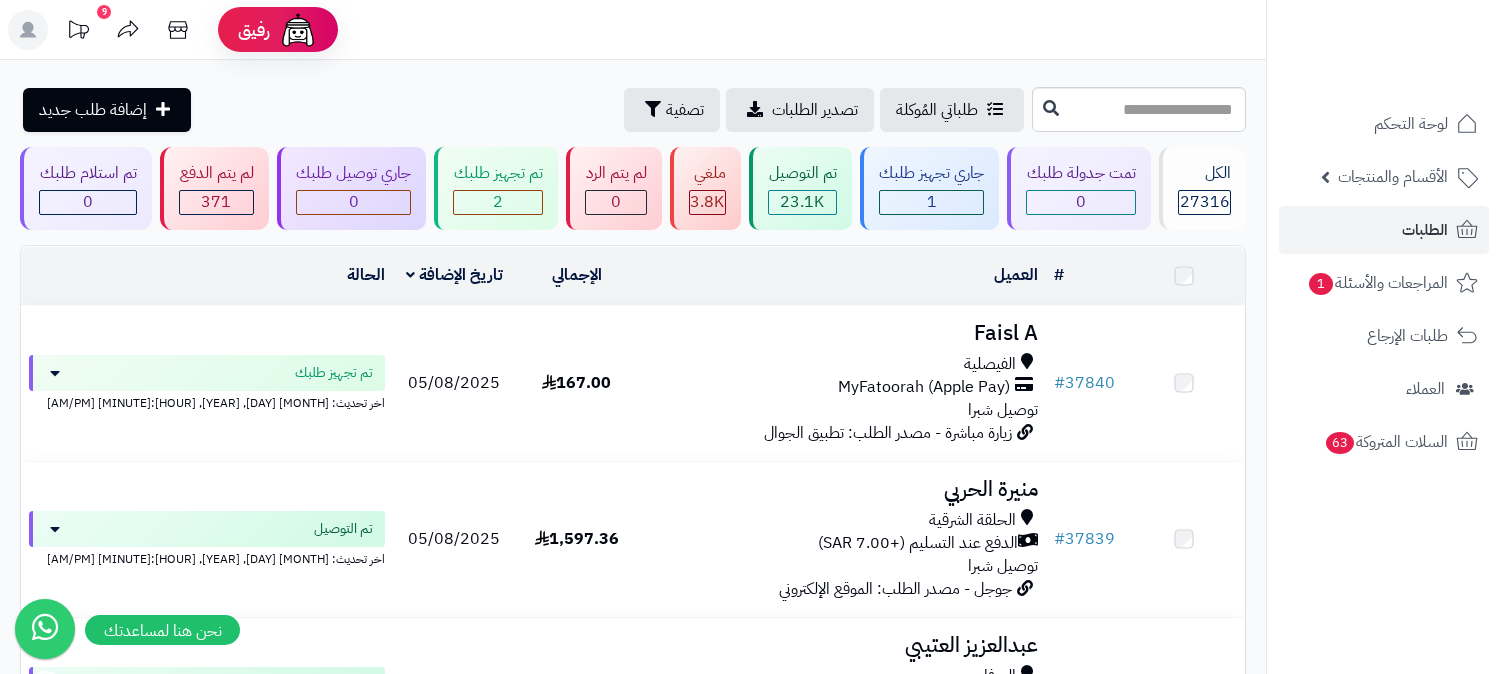 scroll, scrollTop: 0, scrollLeft: 0, axis: both 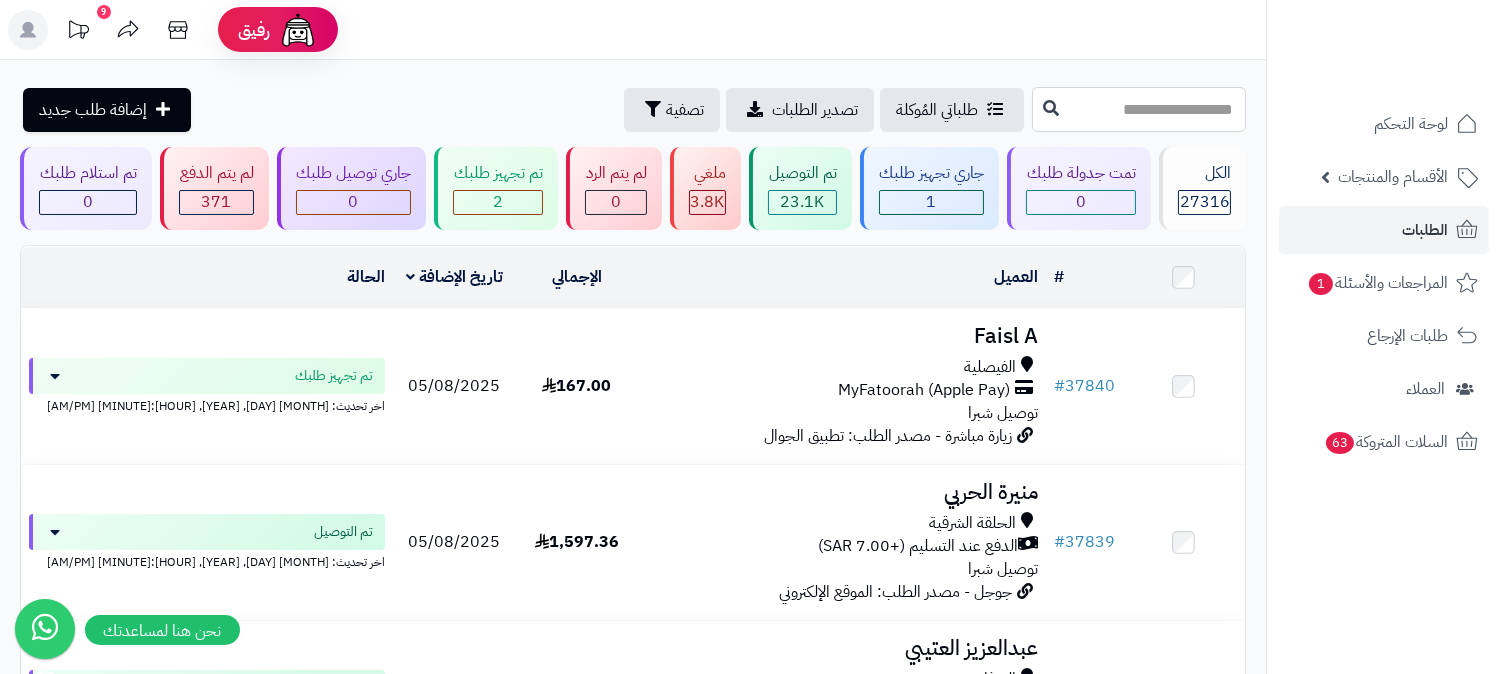 click at bounding box center [1139, 109] 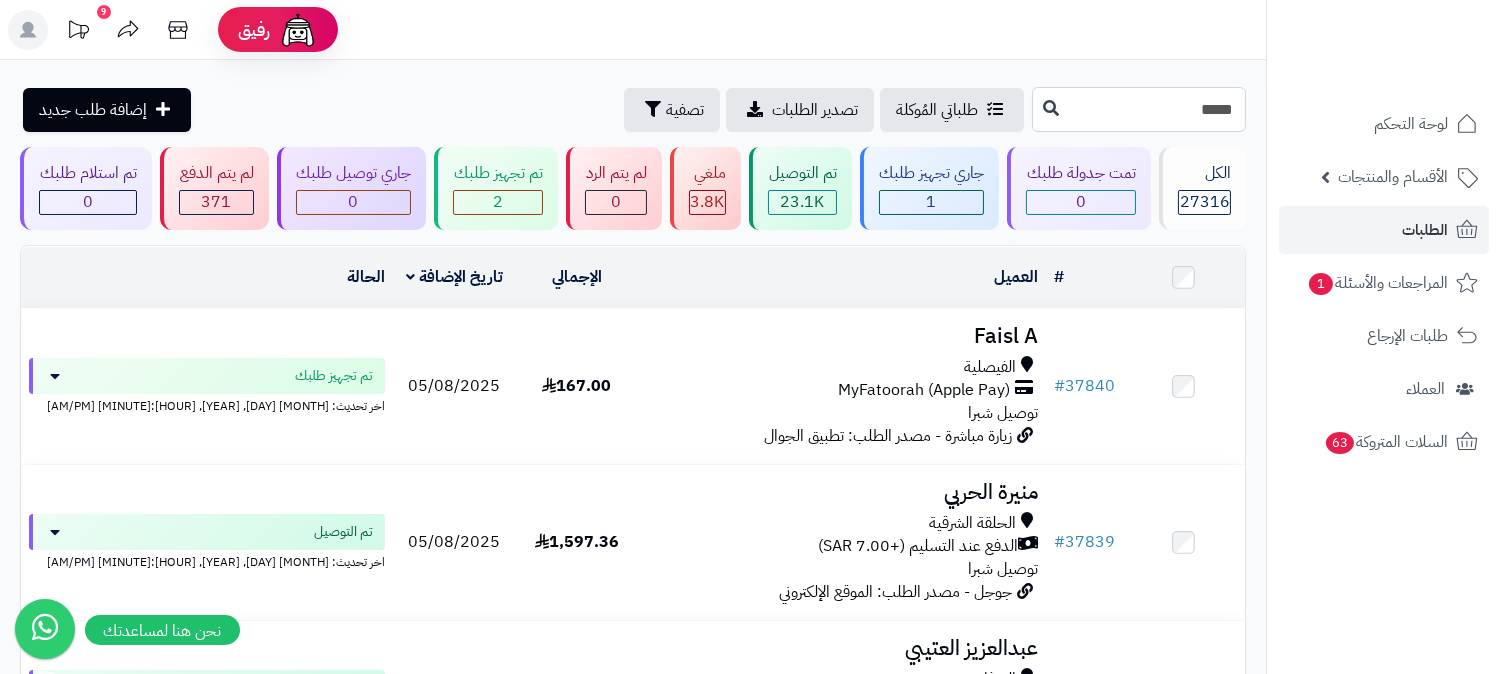 type on "*****" 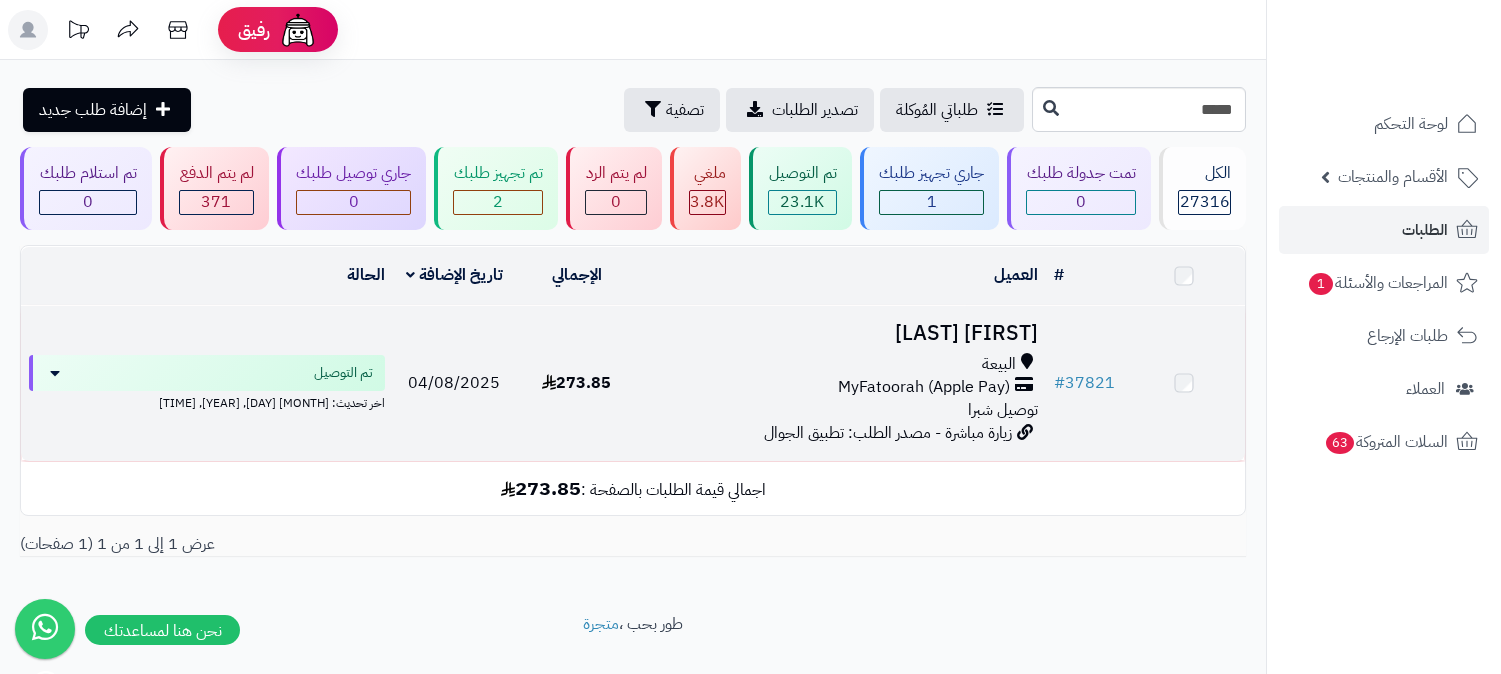 scroll, scrollTop: 0, scrollLeft: 0, axis: both 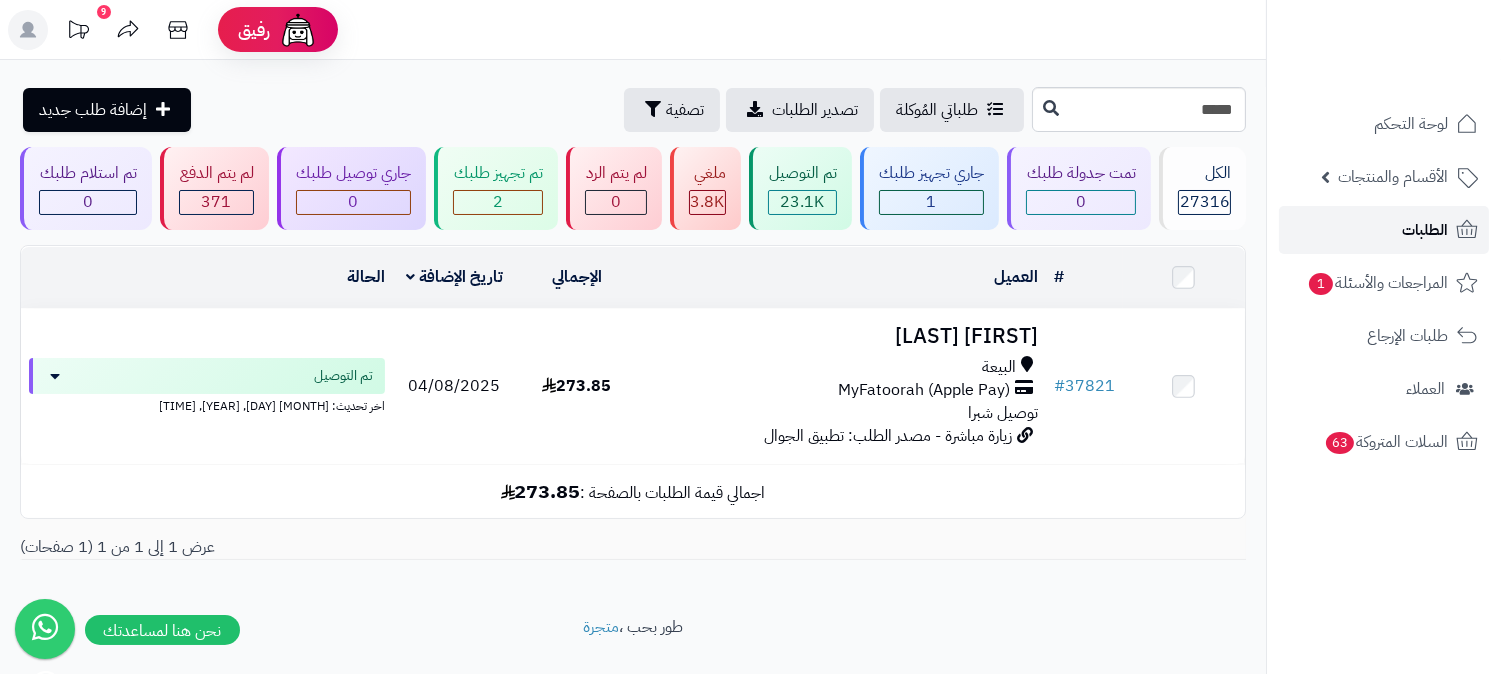 click on "الطلبات" at bounding box center [1384, 230] 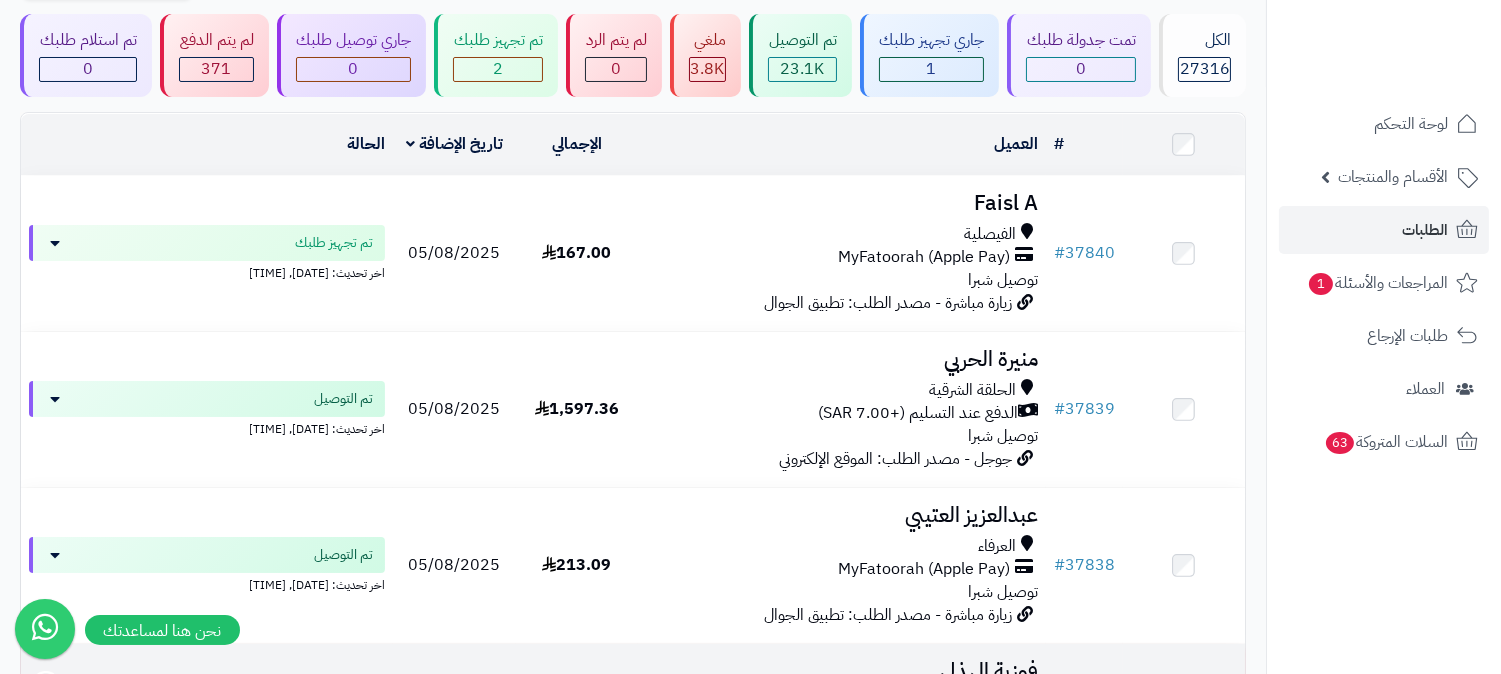 scroll, scrollTop: 111, scrollLeft: 0, axis: vertical 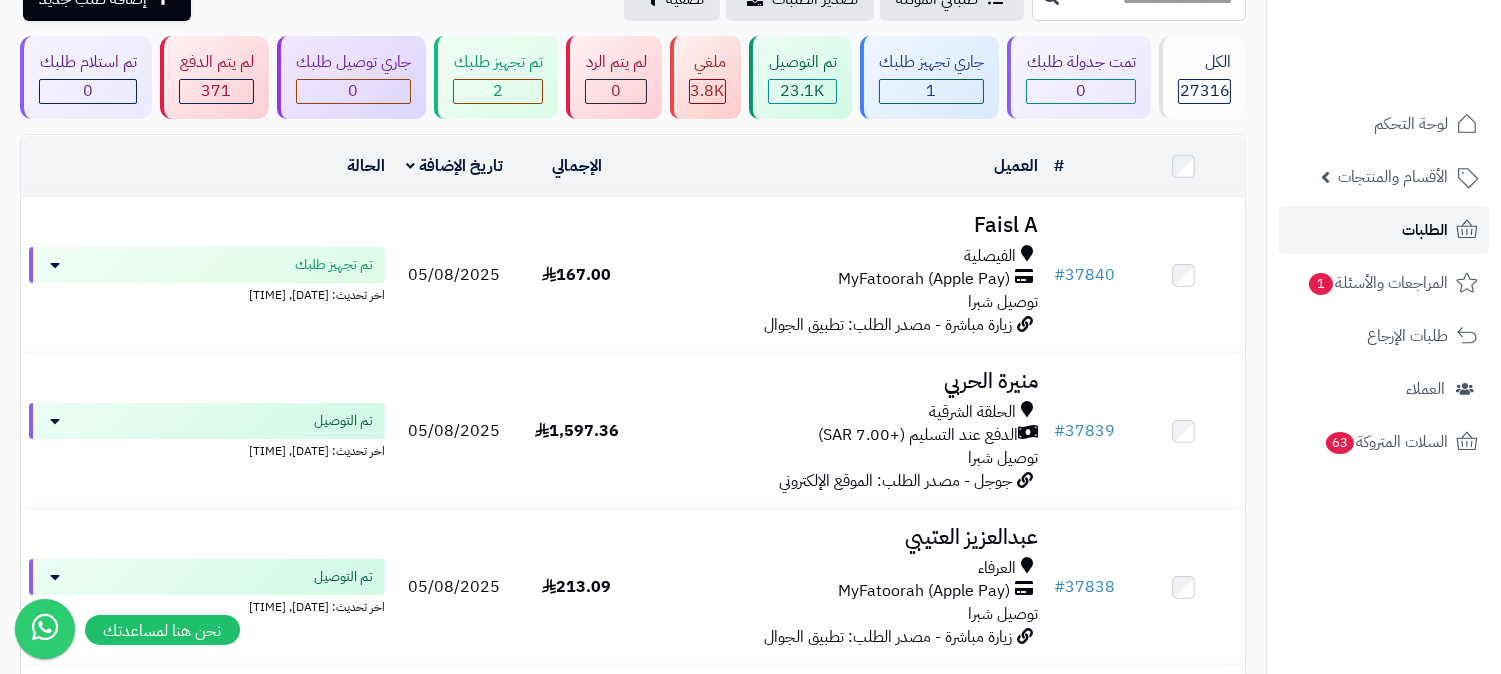 click on "الطلبات" at bounding box center (1425, 230) 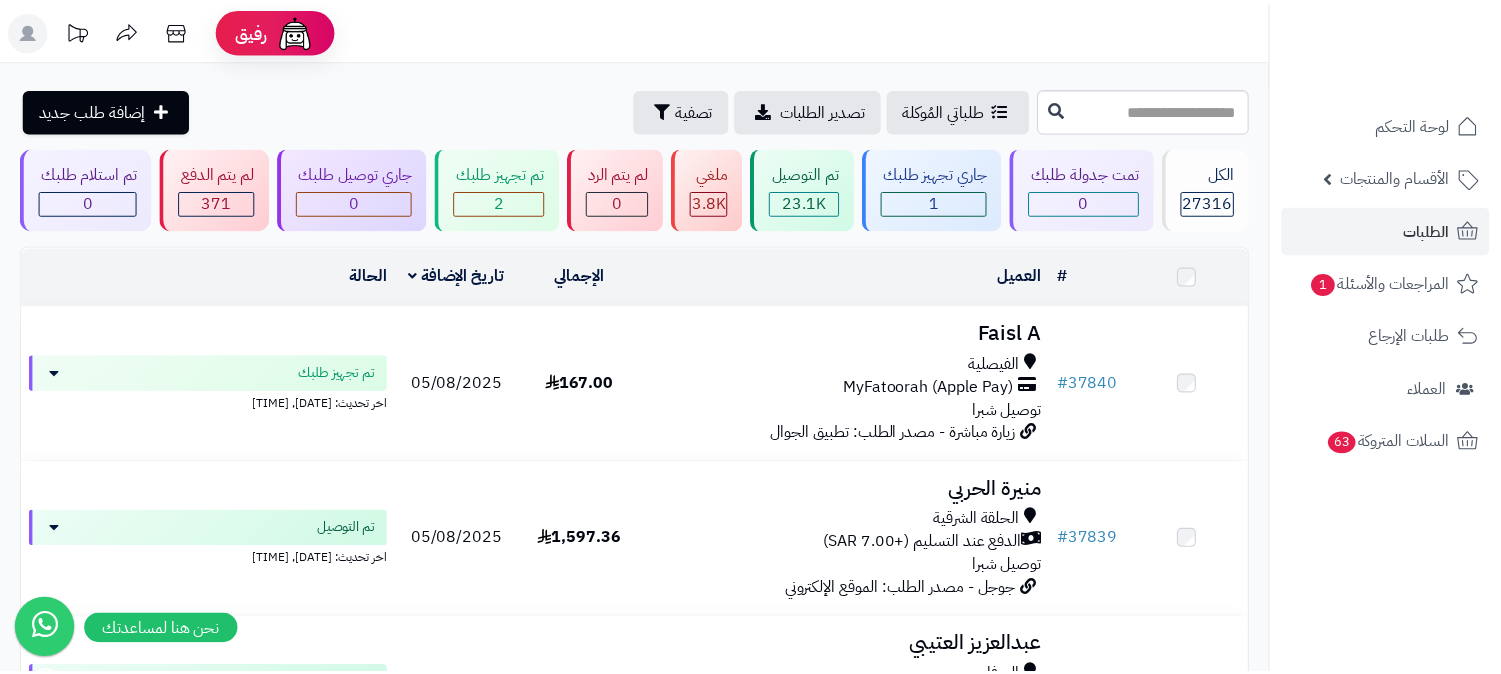 scroll, scrollTop: 0, scrollLeft: 0, axis: both 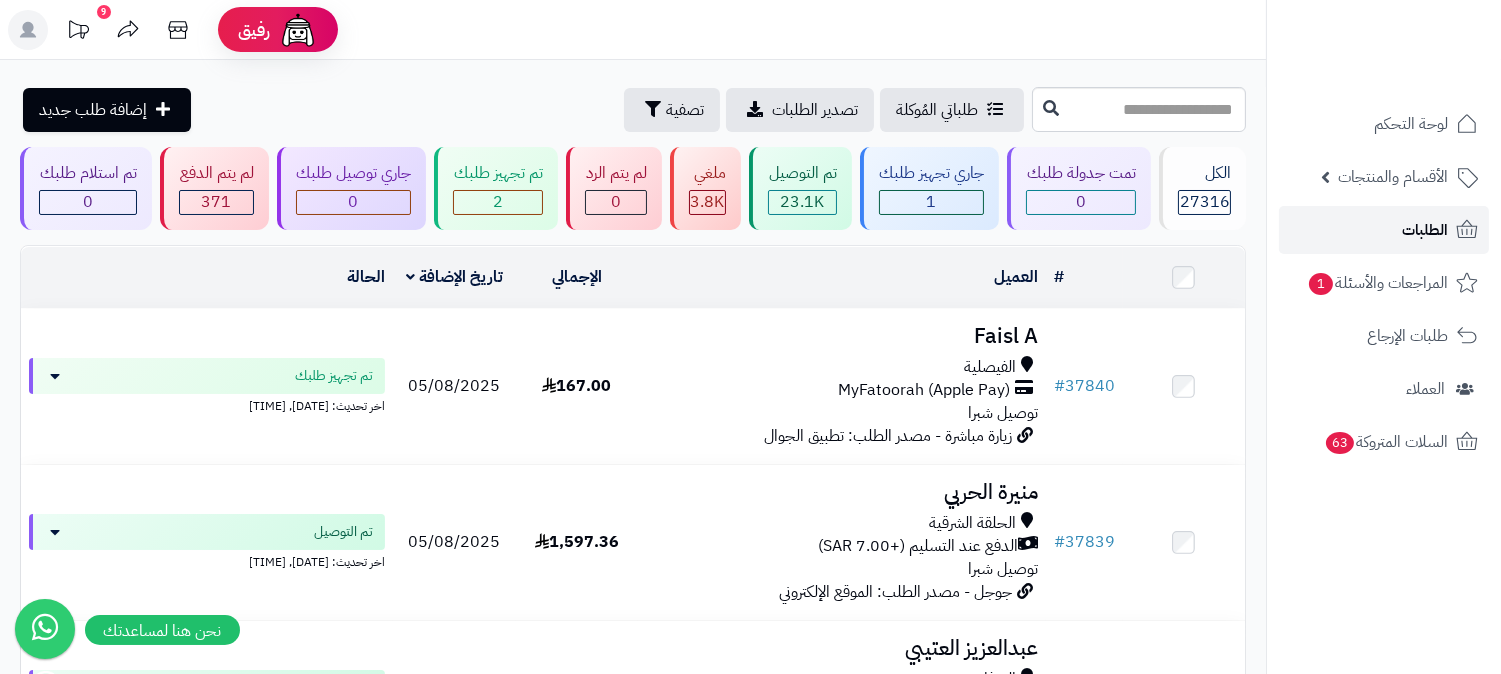 click on "الطلبات" at bounding box center [1425, 230] 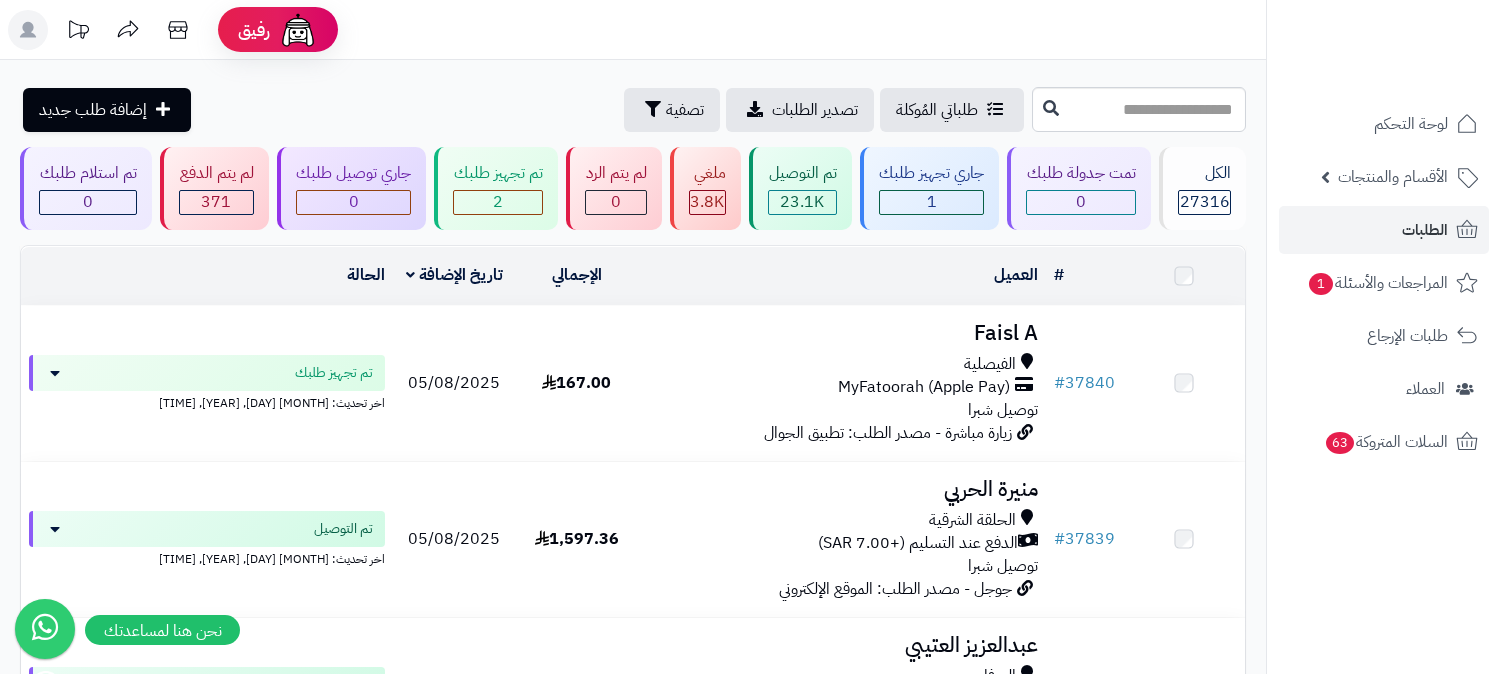 scroll, scrollTop: 0, scrollLeft: 0, axis: both 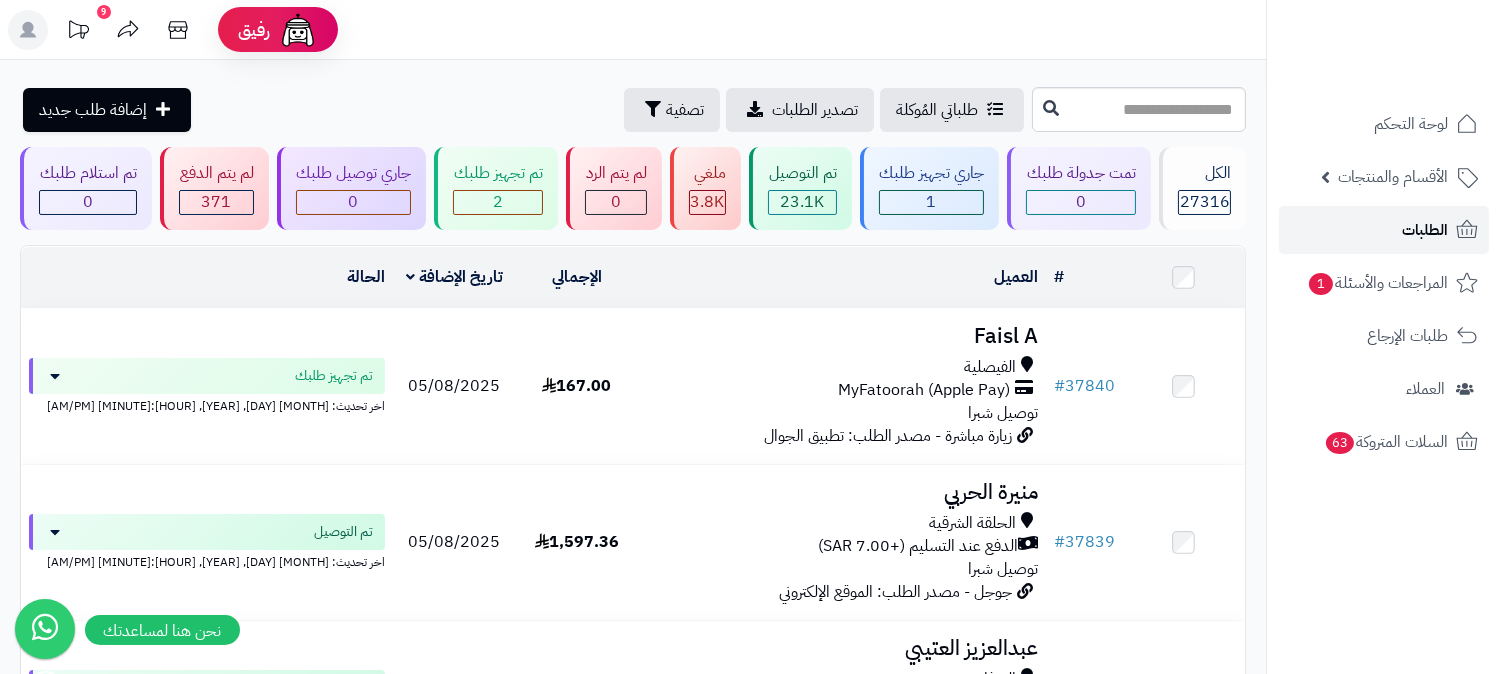 click on "الطلبات" at bounding box center (1425, 230) 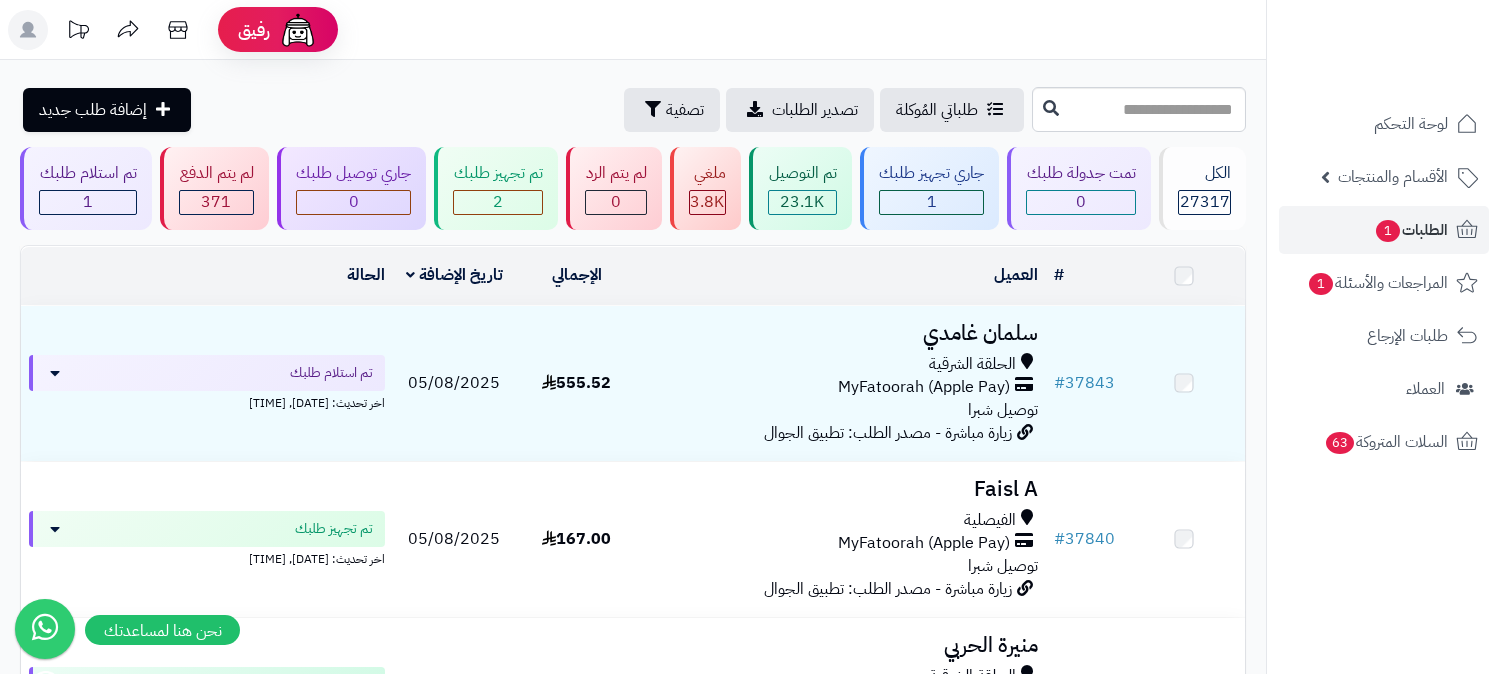 scroll, scrollTop: 0, scrollLeft: 0, axis: both 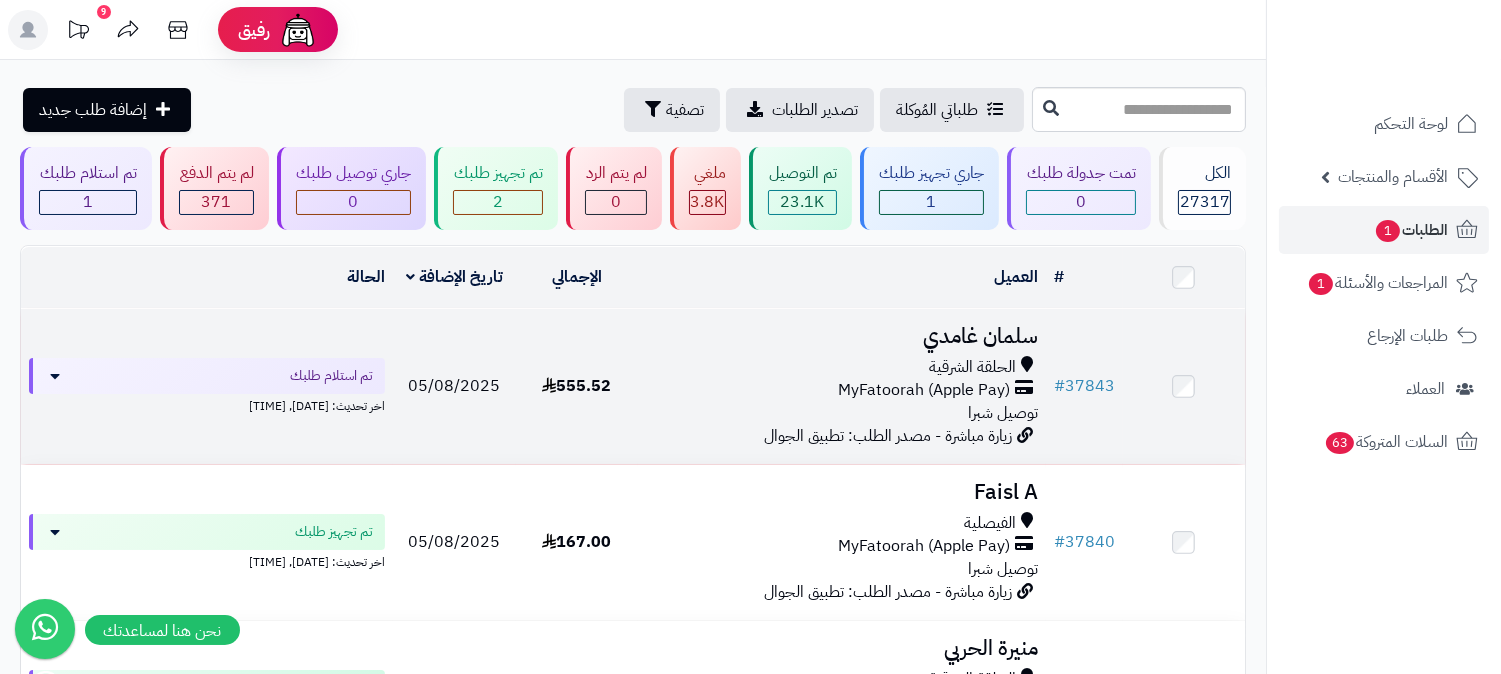click on "MyFatoorah (Apple Pay)" at bounding box center (924, 390) 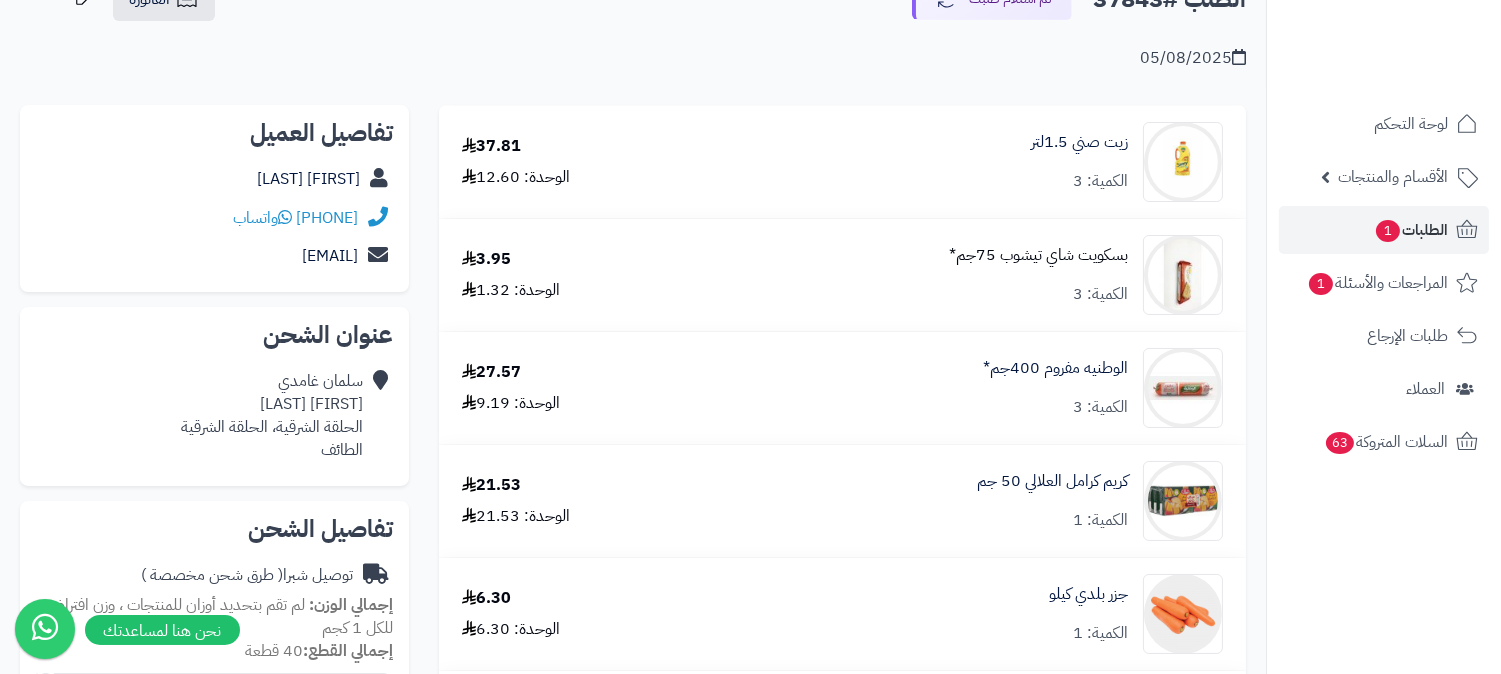 scroll, scrollTop: 111, scrollLeft: 0, axis: vertical 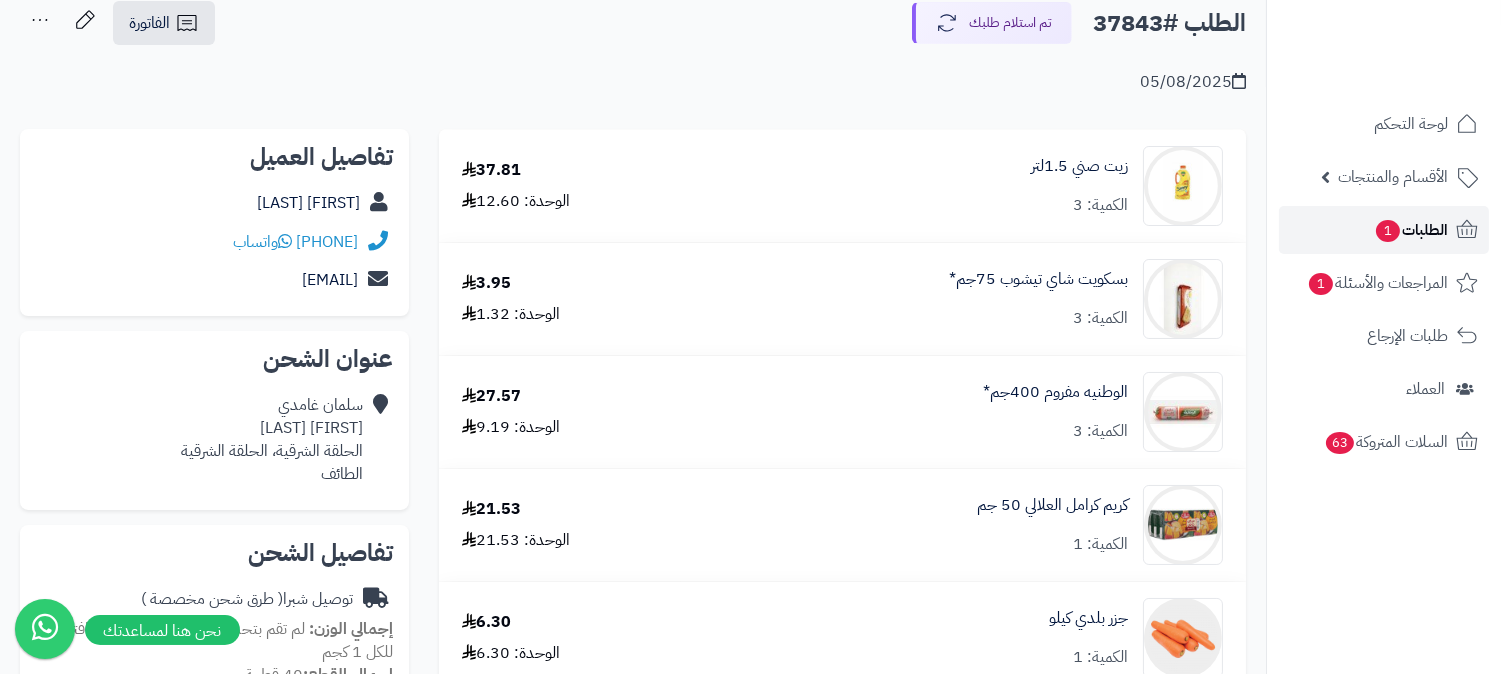 click on "الطلبات  1" at bounding box center [1411, 230] 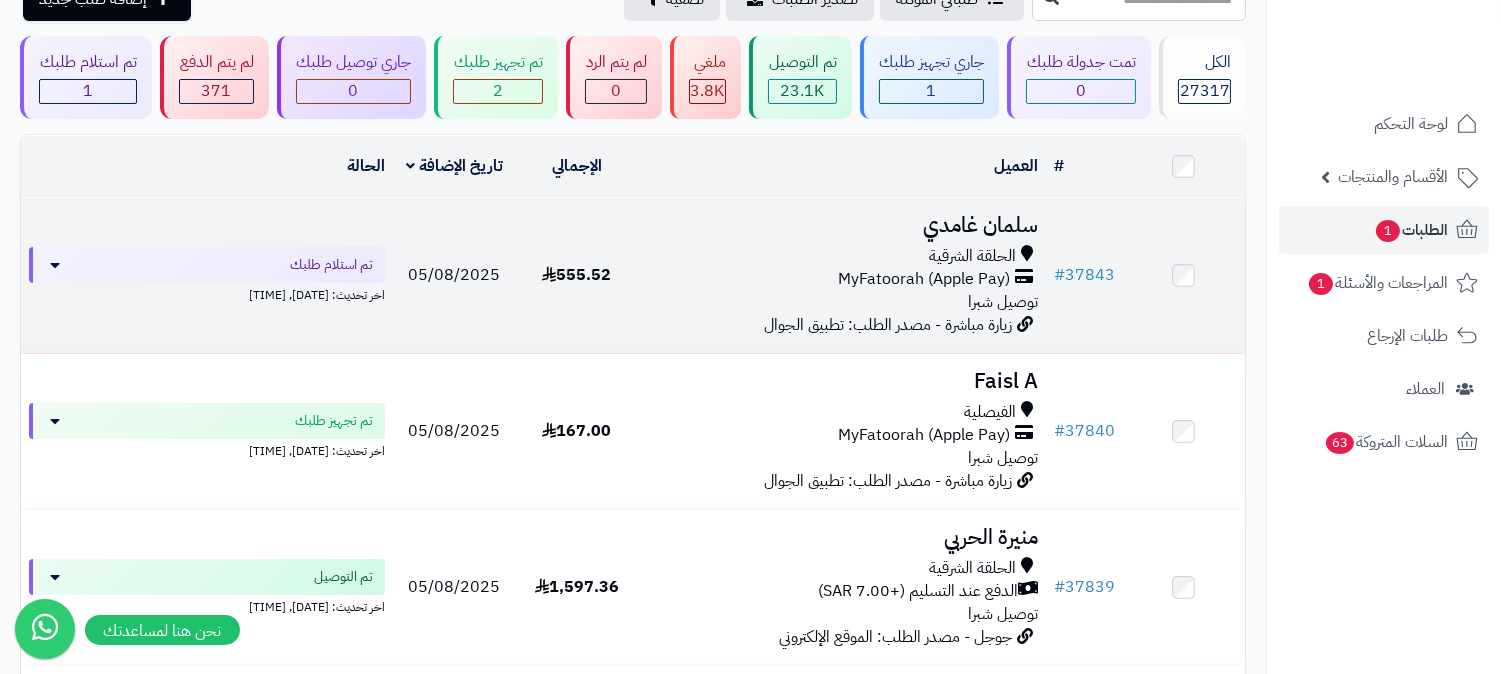 scroll, scrollTop: 0, scrollLeft: 0, axis: both 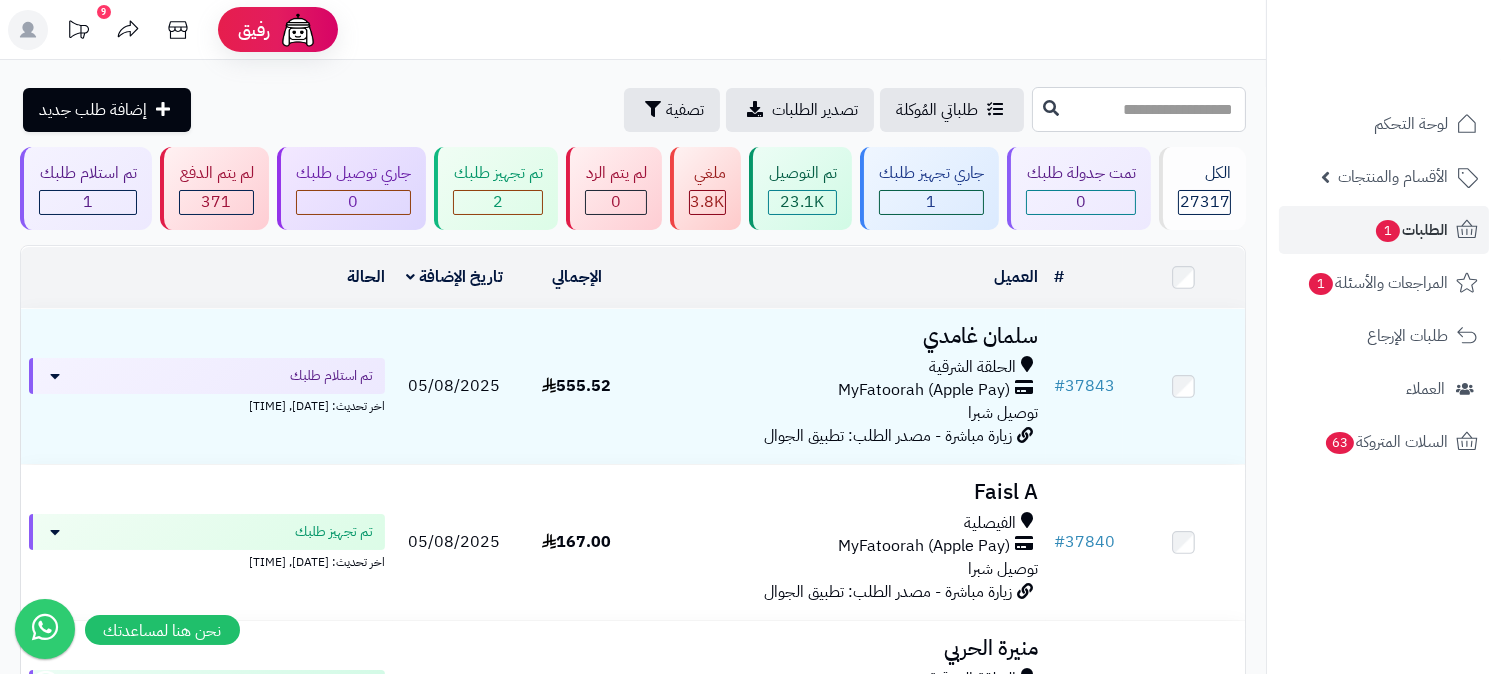click at bounding box center [1139, 109] 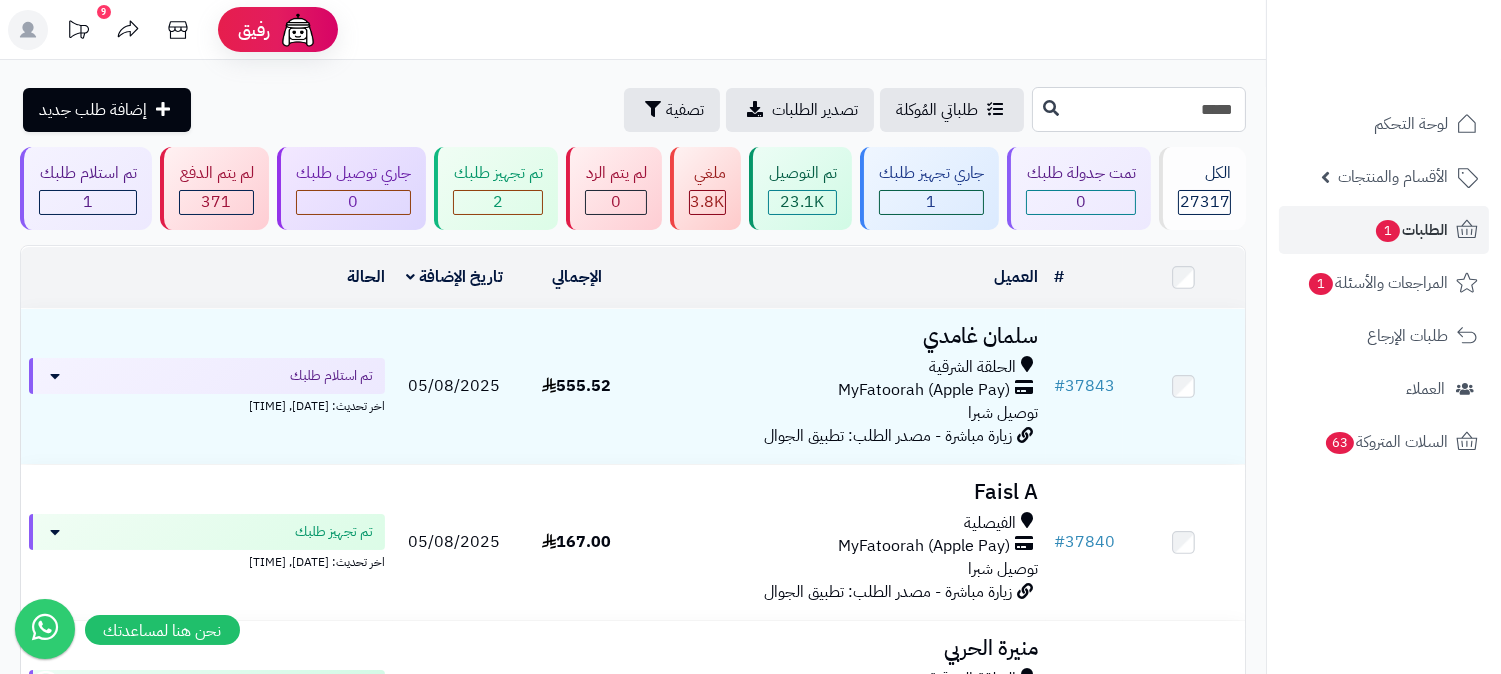 type on "*****" 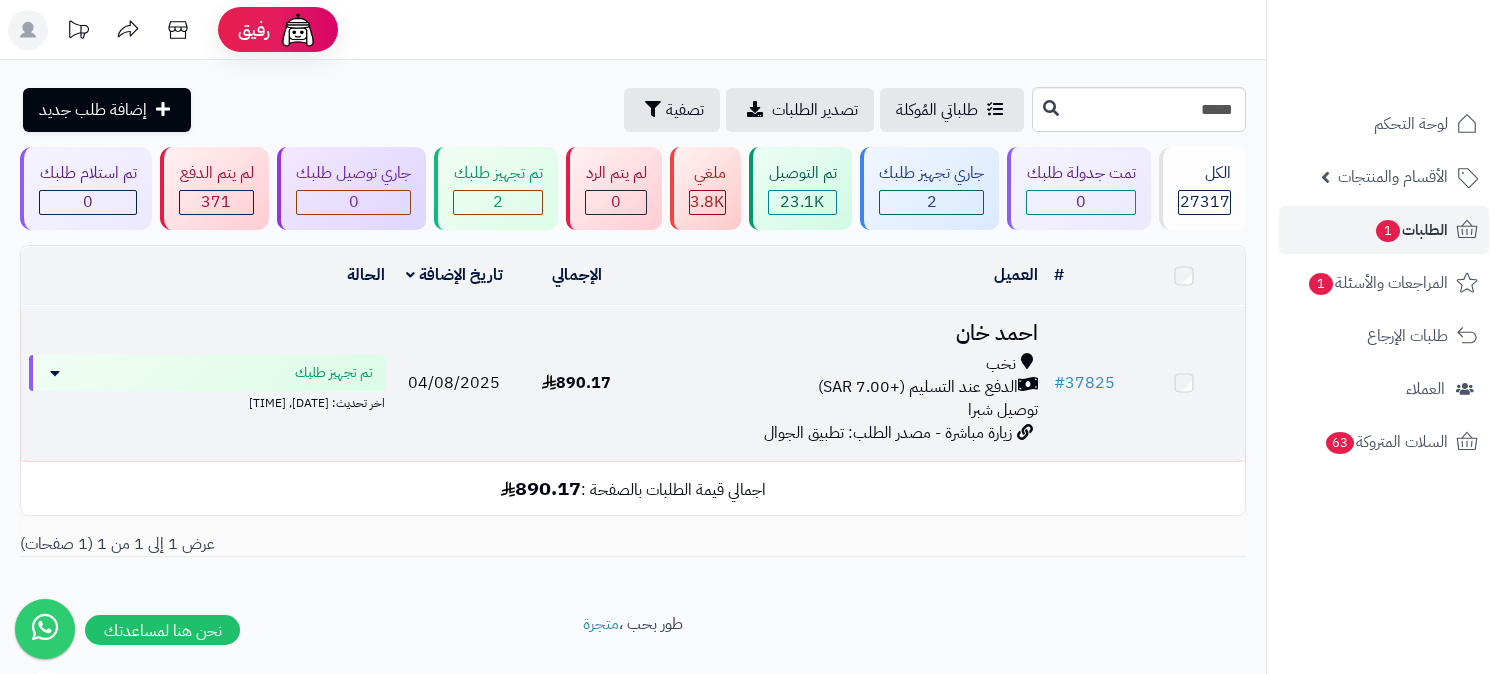 scroll, scrollTop: 0, scrollLeft: 0, axis: both 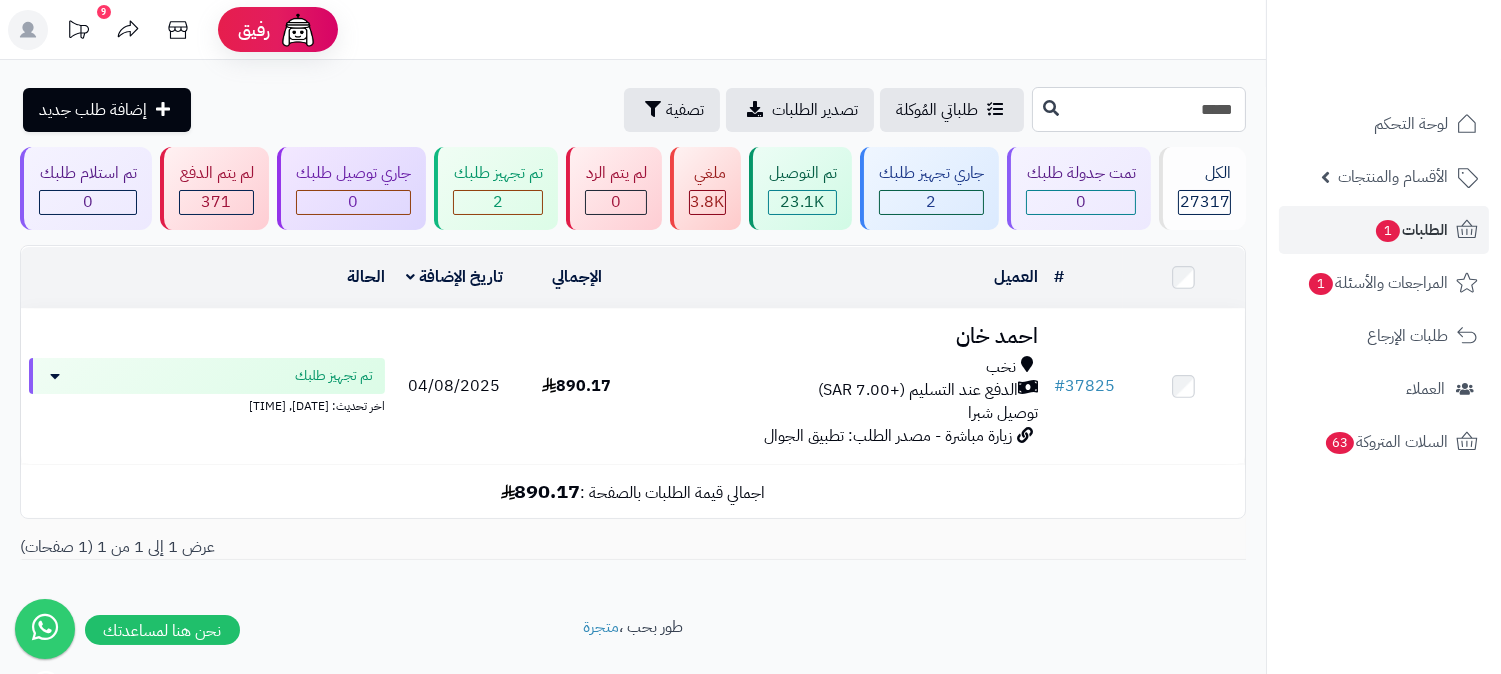 click on "*****" at bounding box center (1139, 109) 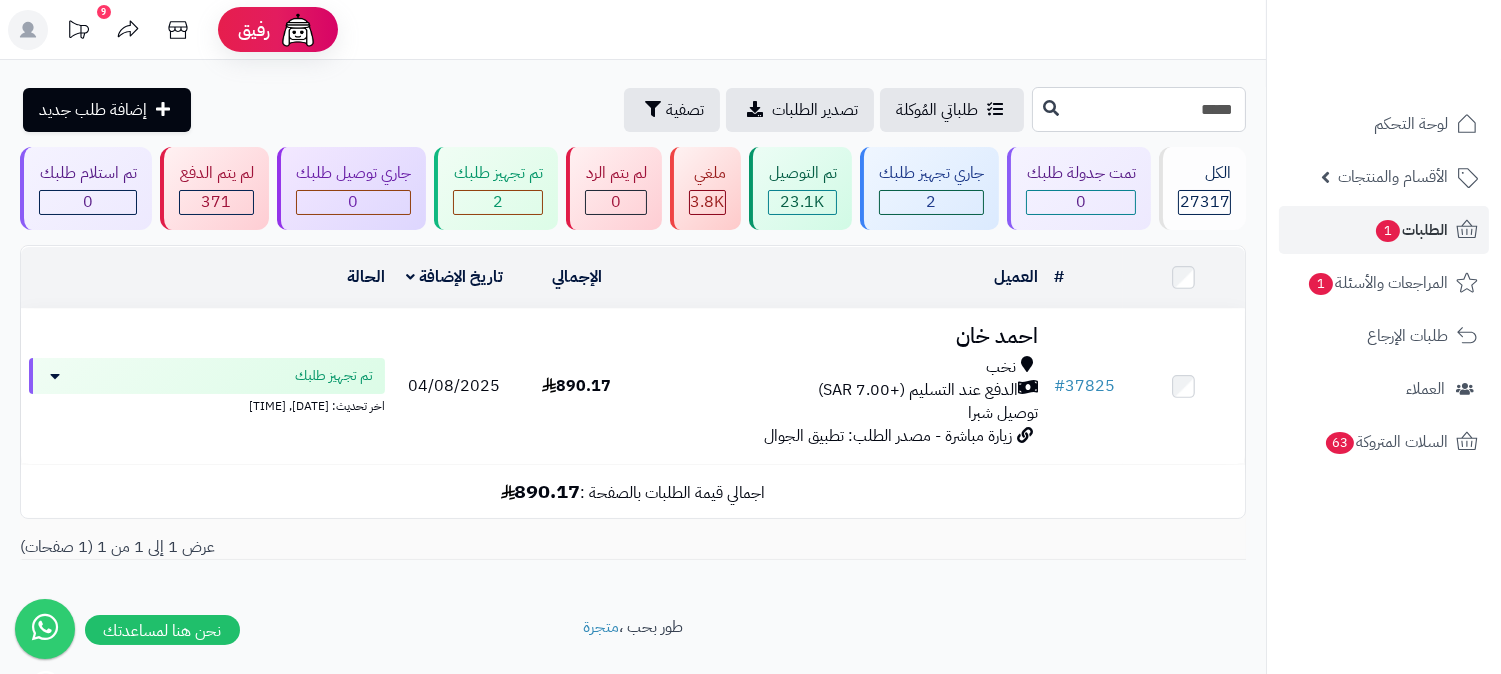 type on "*****" 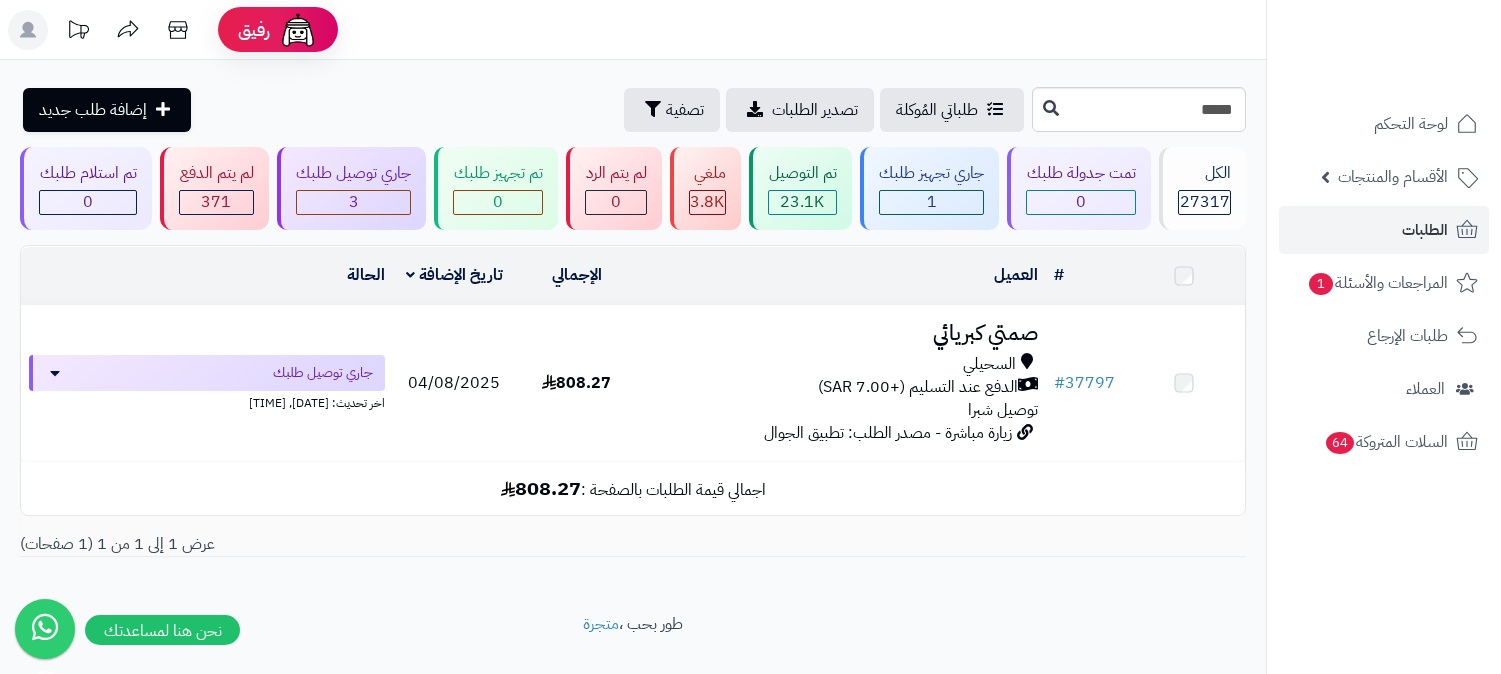 scroll, scrollTop: 0, scrollLeft: 0, axis: both 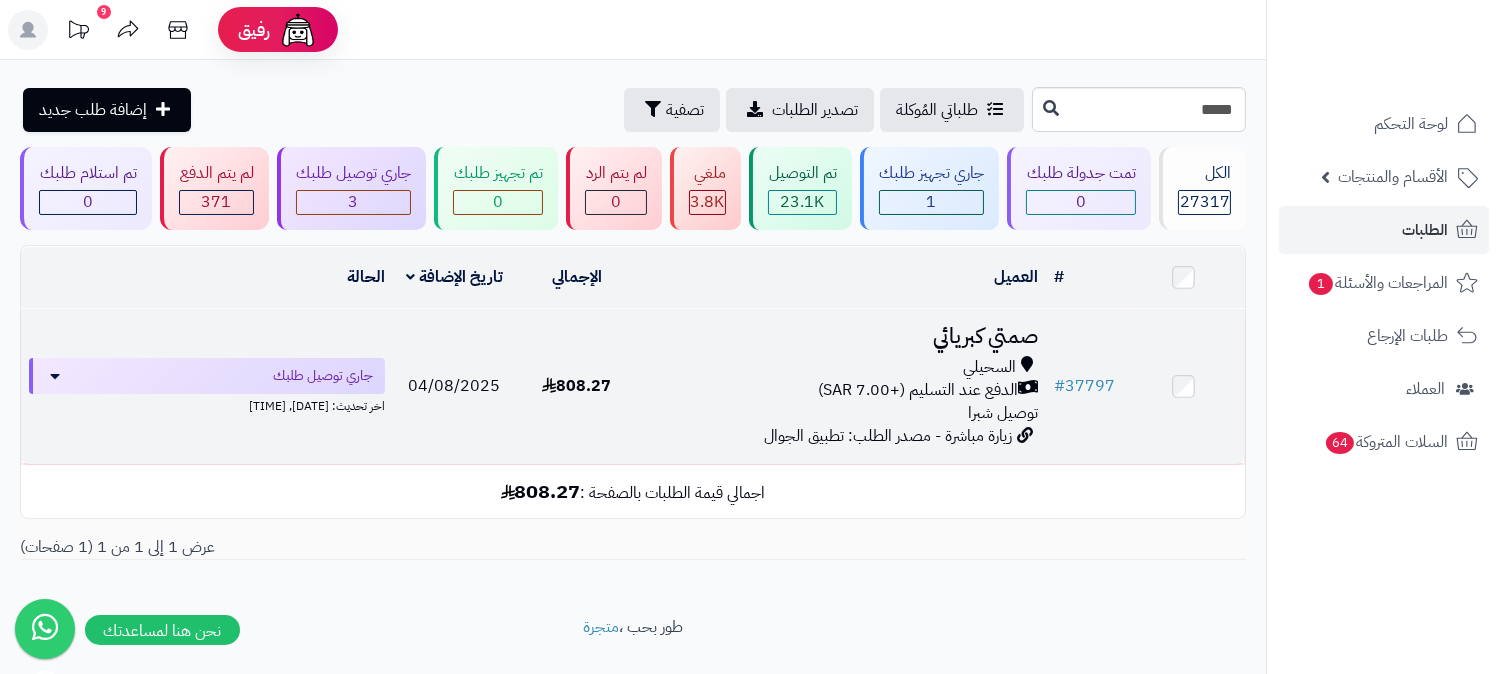 click on "الدفع عند التسليم (+7.00 SAR)" at bounding box center (918, 390) 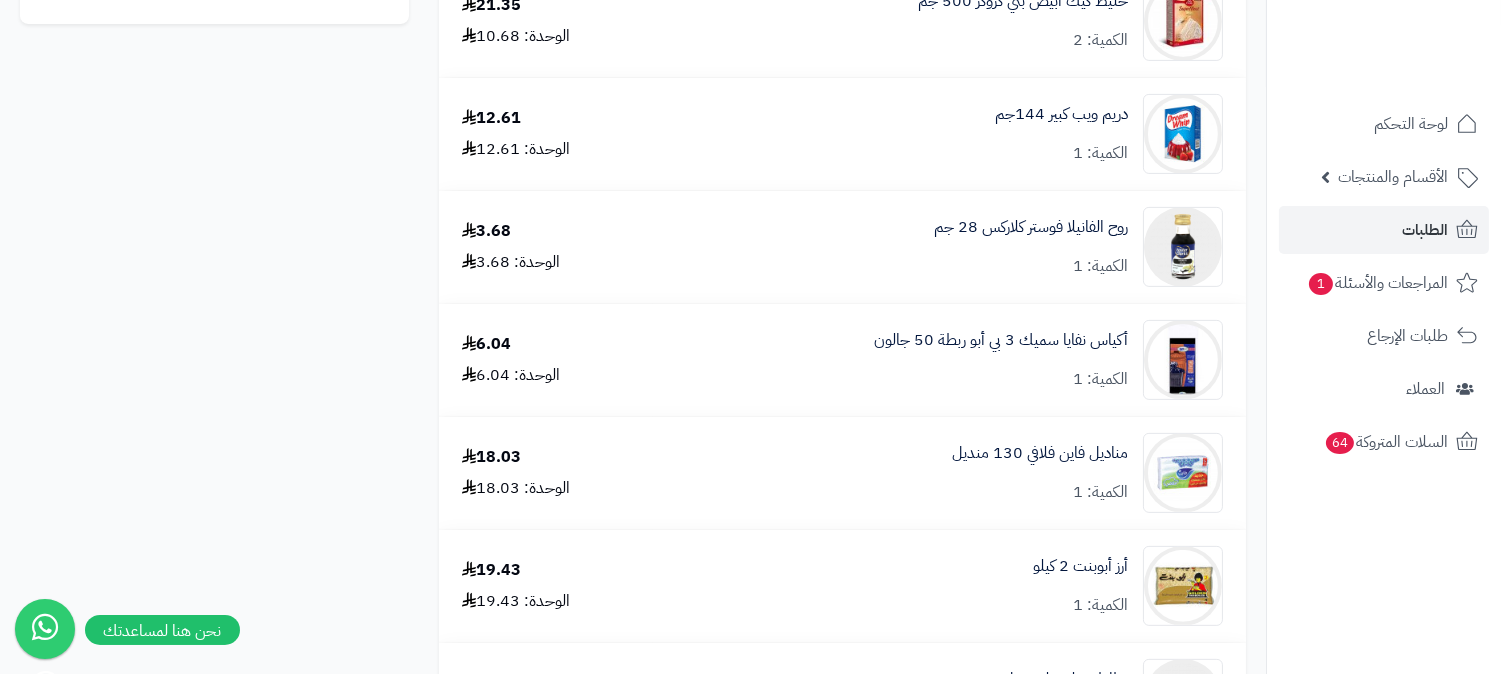 scroll, scrollTop: 1000, scrollLeft: 0, axis: vertical 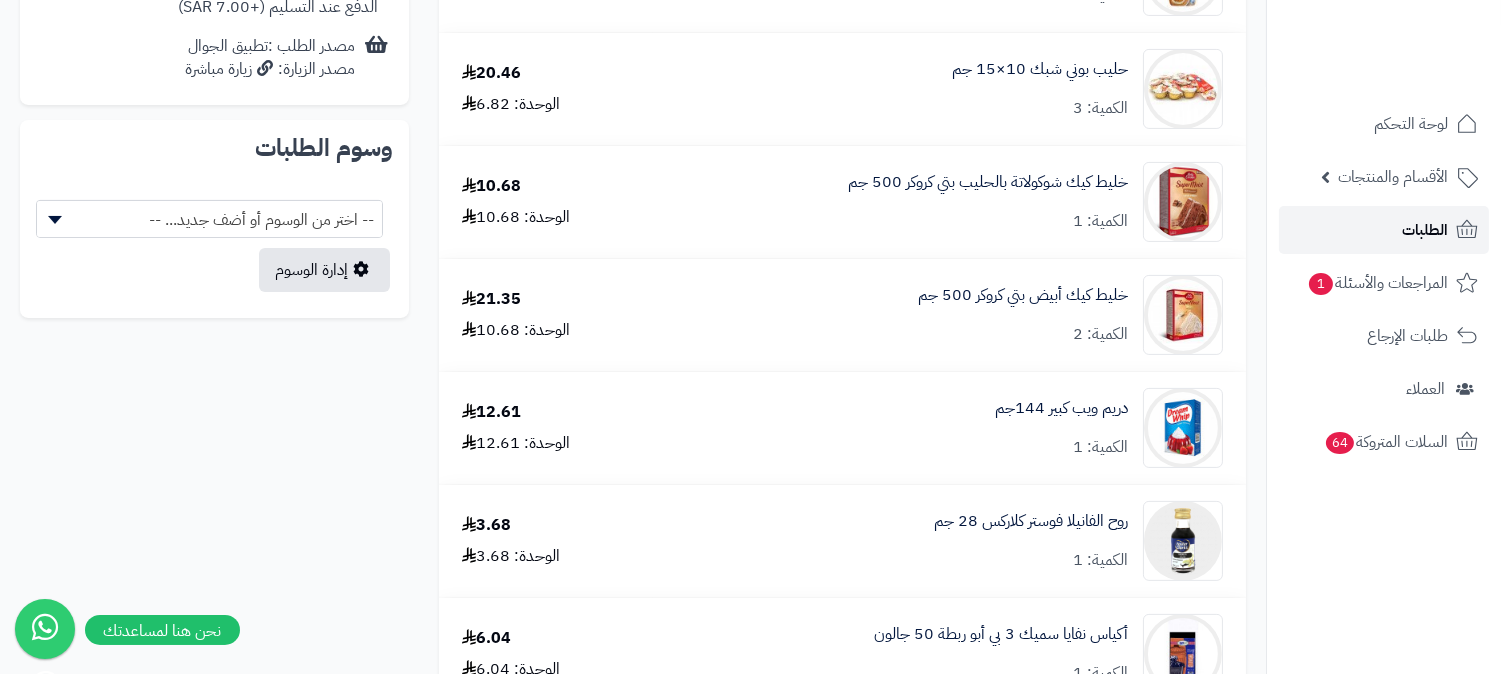 click on "الطلبات" at bounding box center (1425, 230) 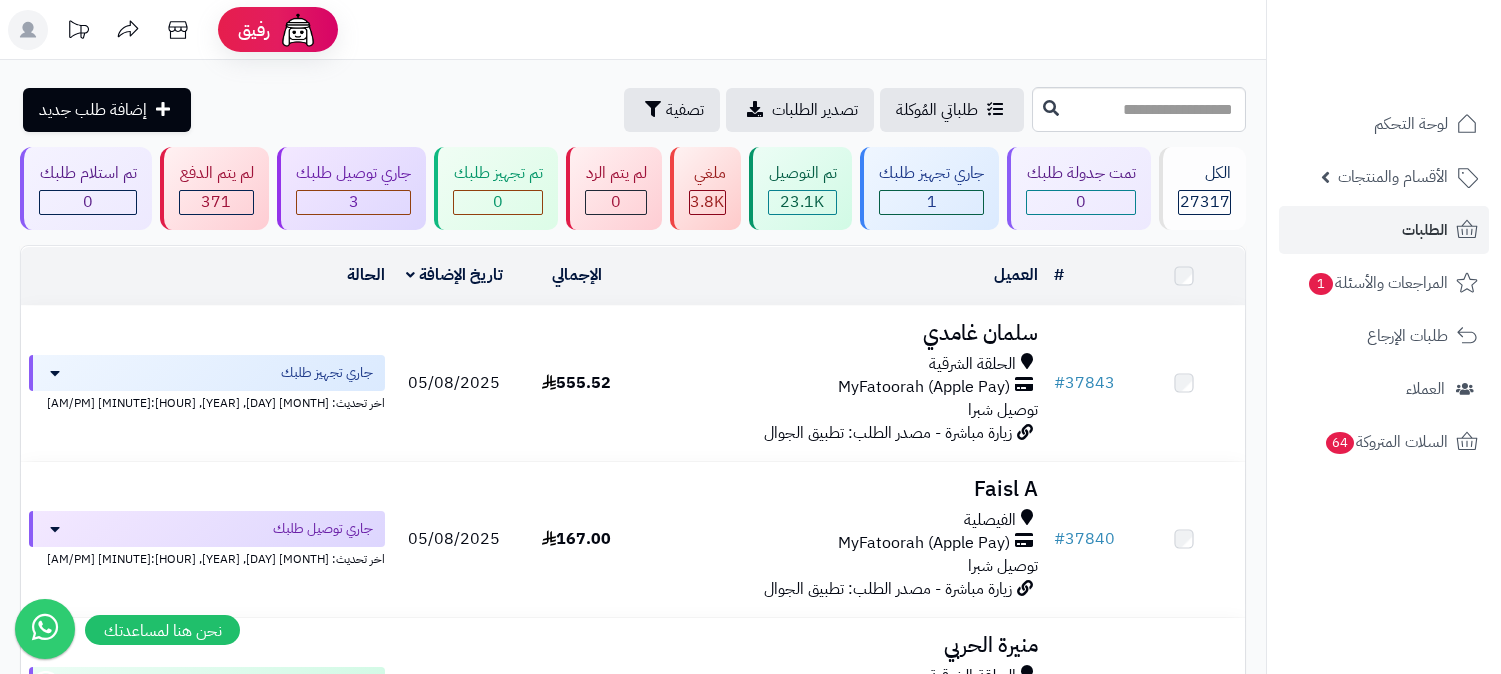 scroll, scrollTop: 0, scrollLeft: 0, axis: both 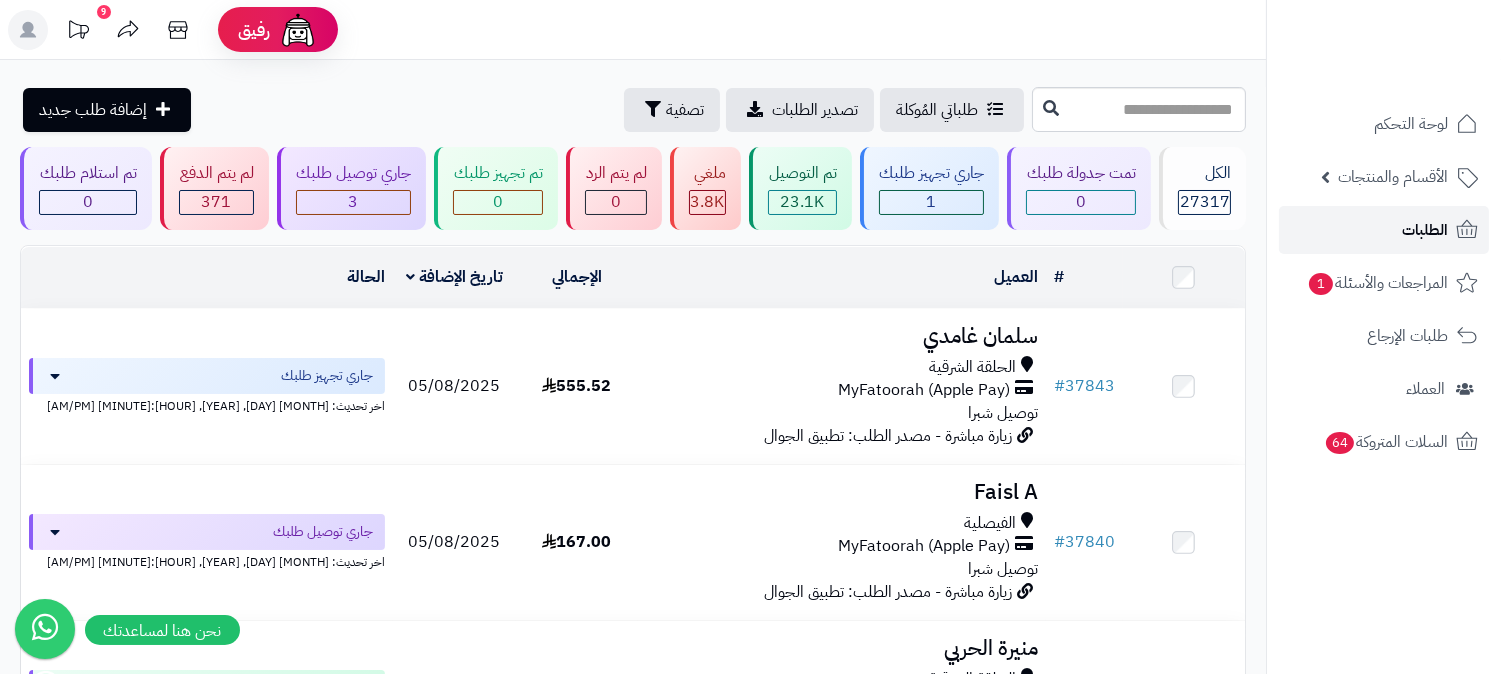 click on "الطلبات" at bounding box center [1425, 230] 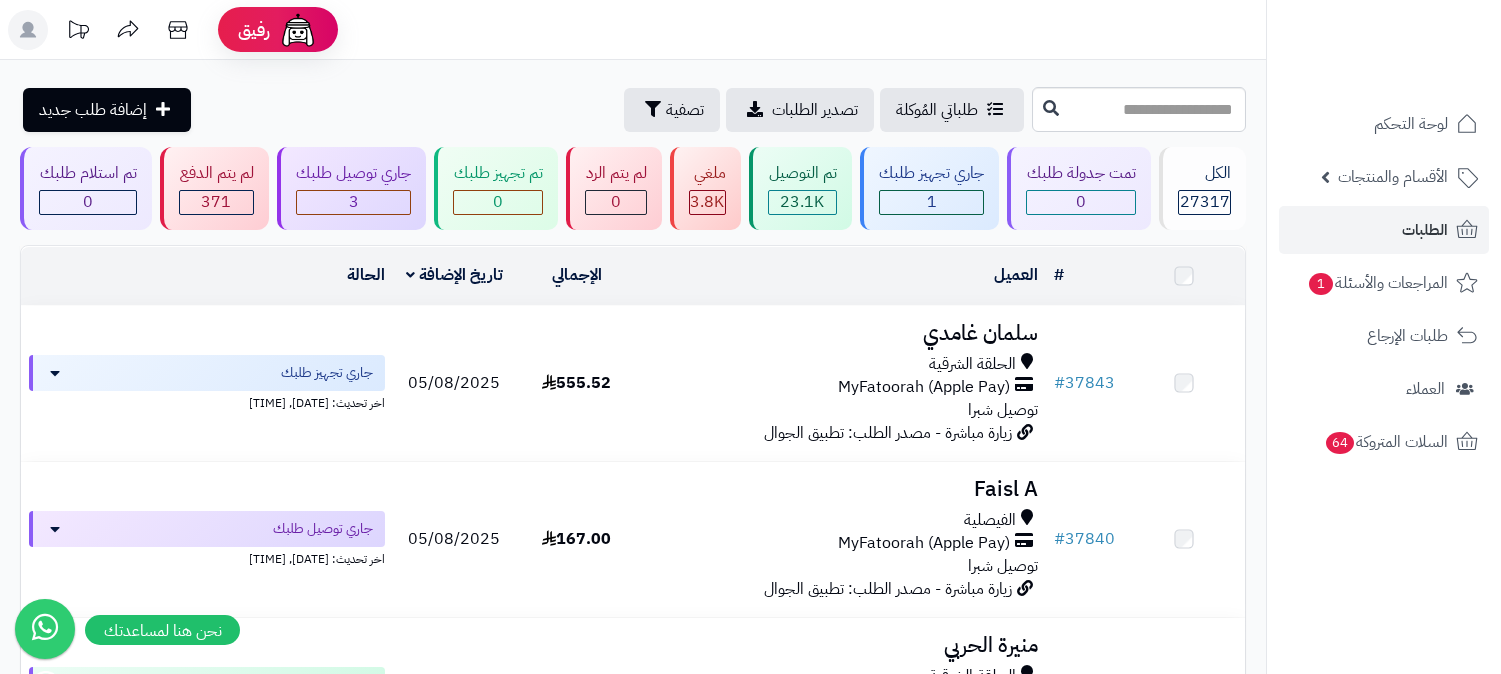 scroll, scrollTop: 0, scrollLeft: 0, axis: both 